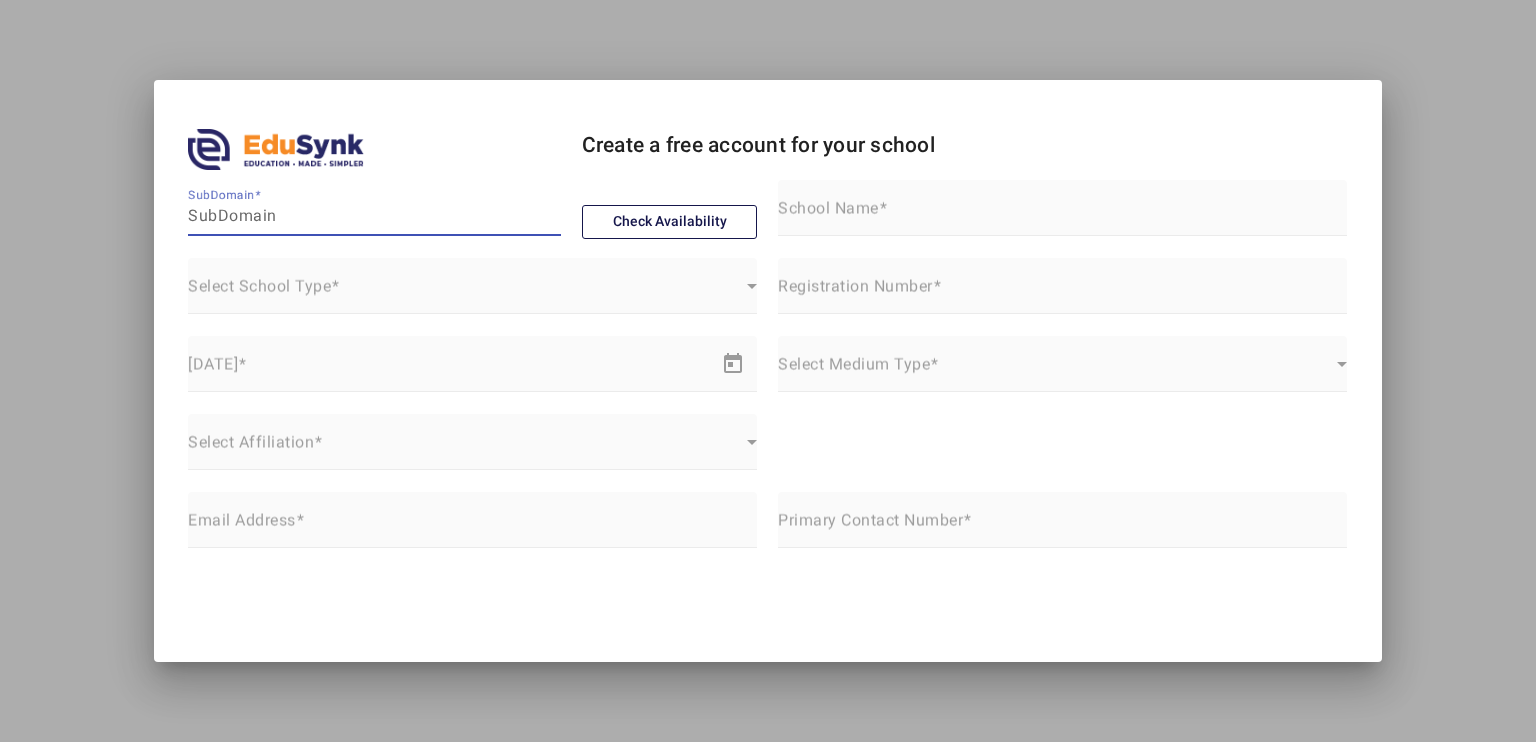 scroll, scrollTop: 0, scrollLeft: 0, axis: both 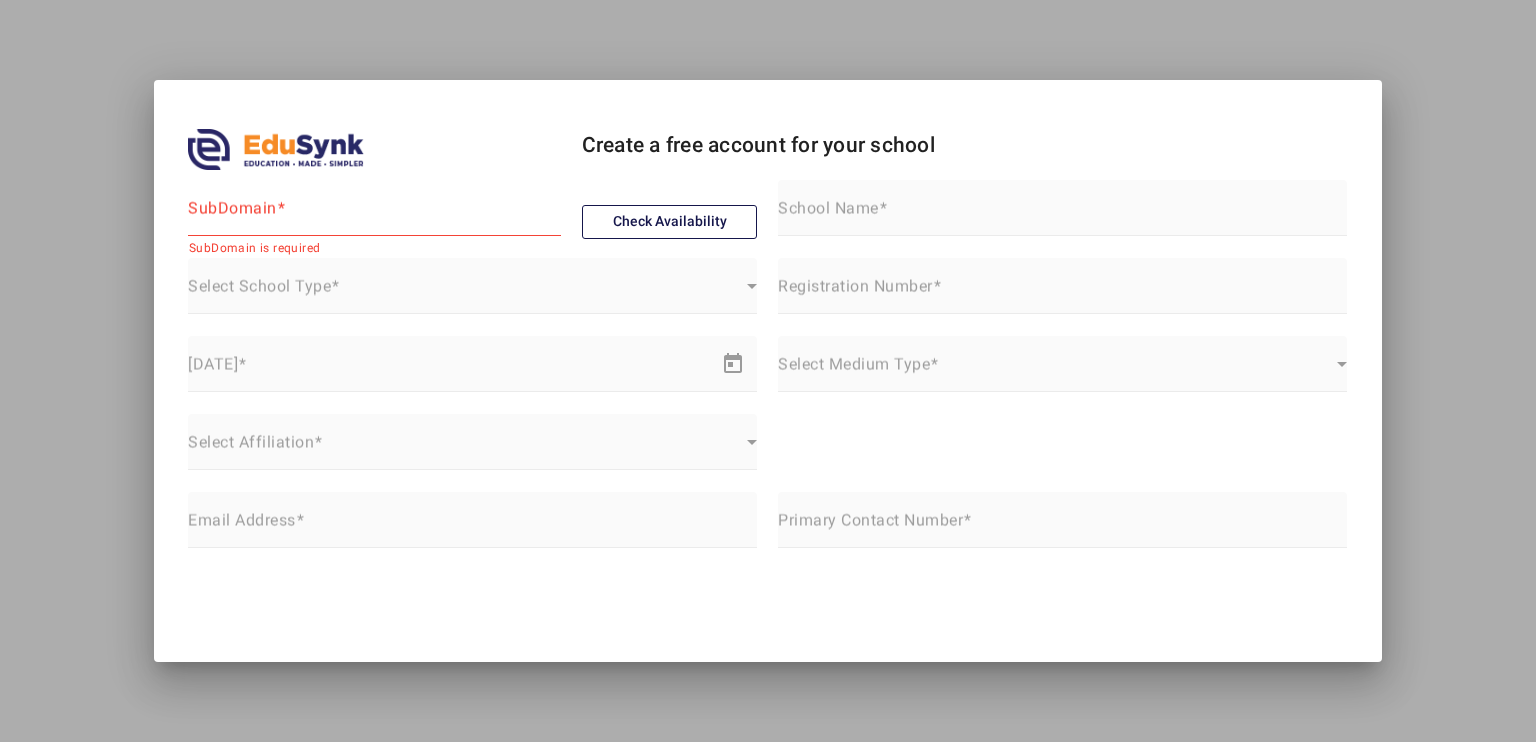 click on "SubDomain" at bounding box center (236, 208) 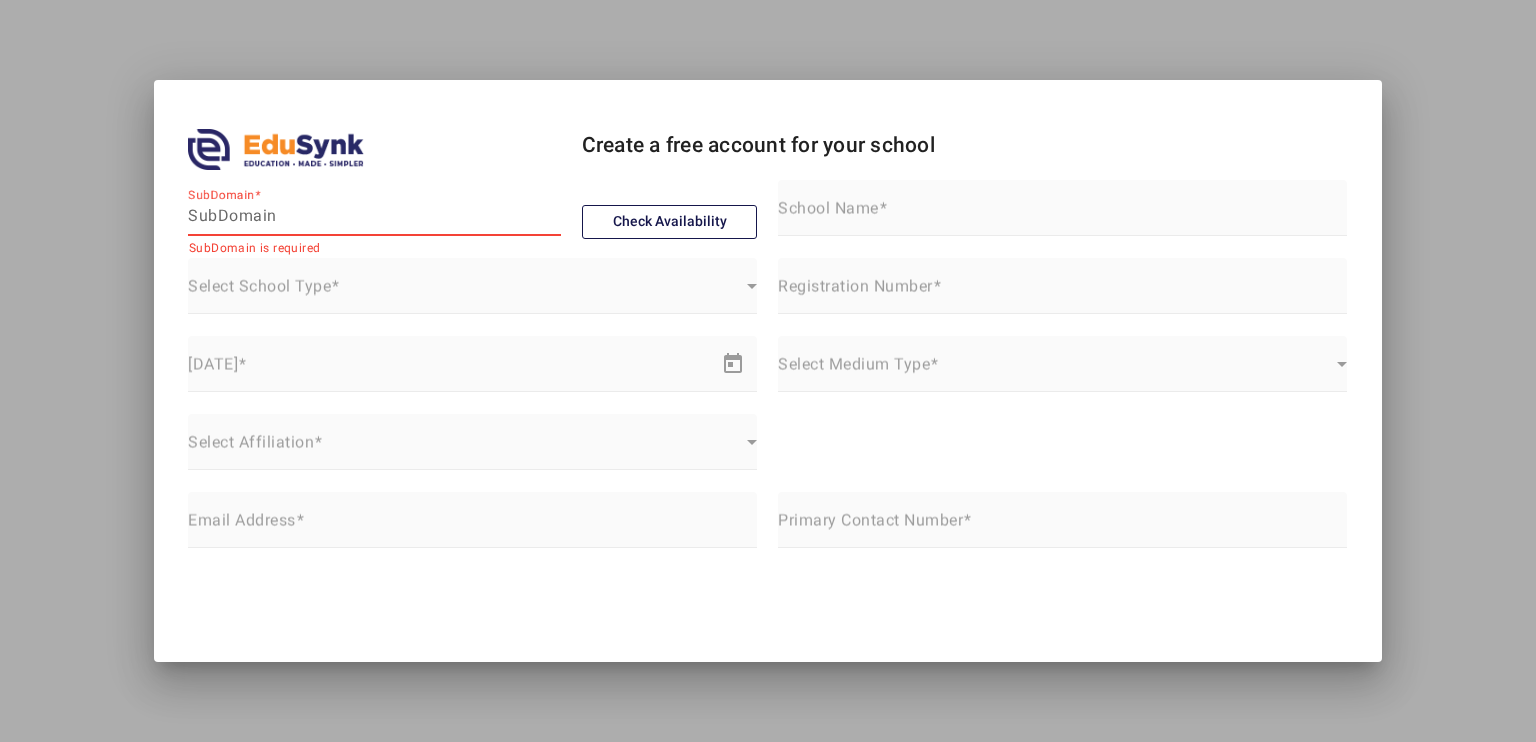 click on "SubDomain" at bounding box center (374, 216) 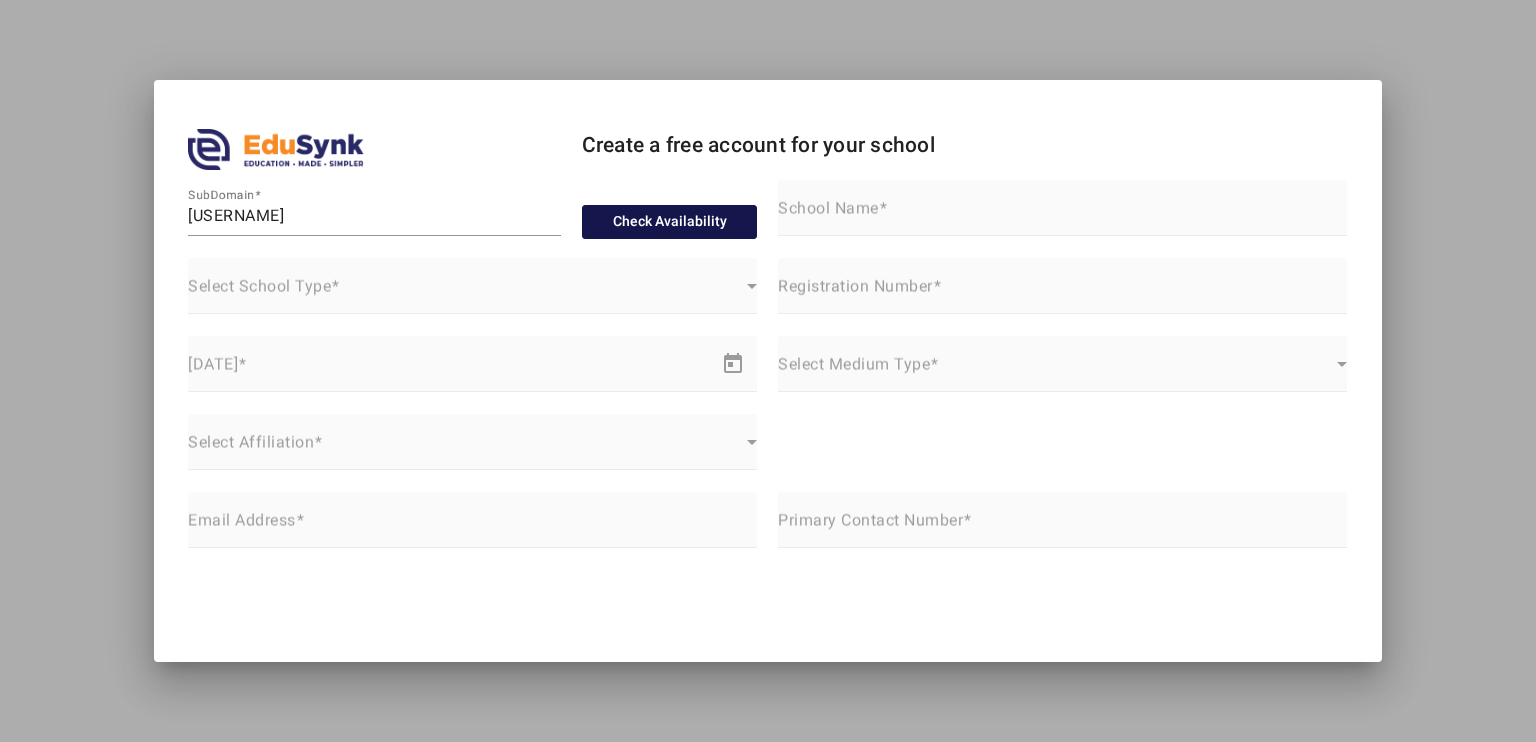 click on "Check Availability" at bounding box center [670, 222] 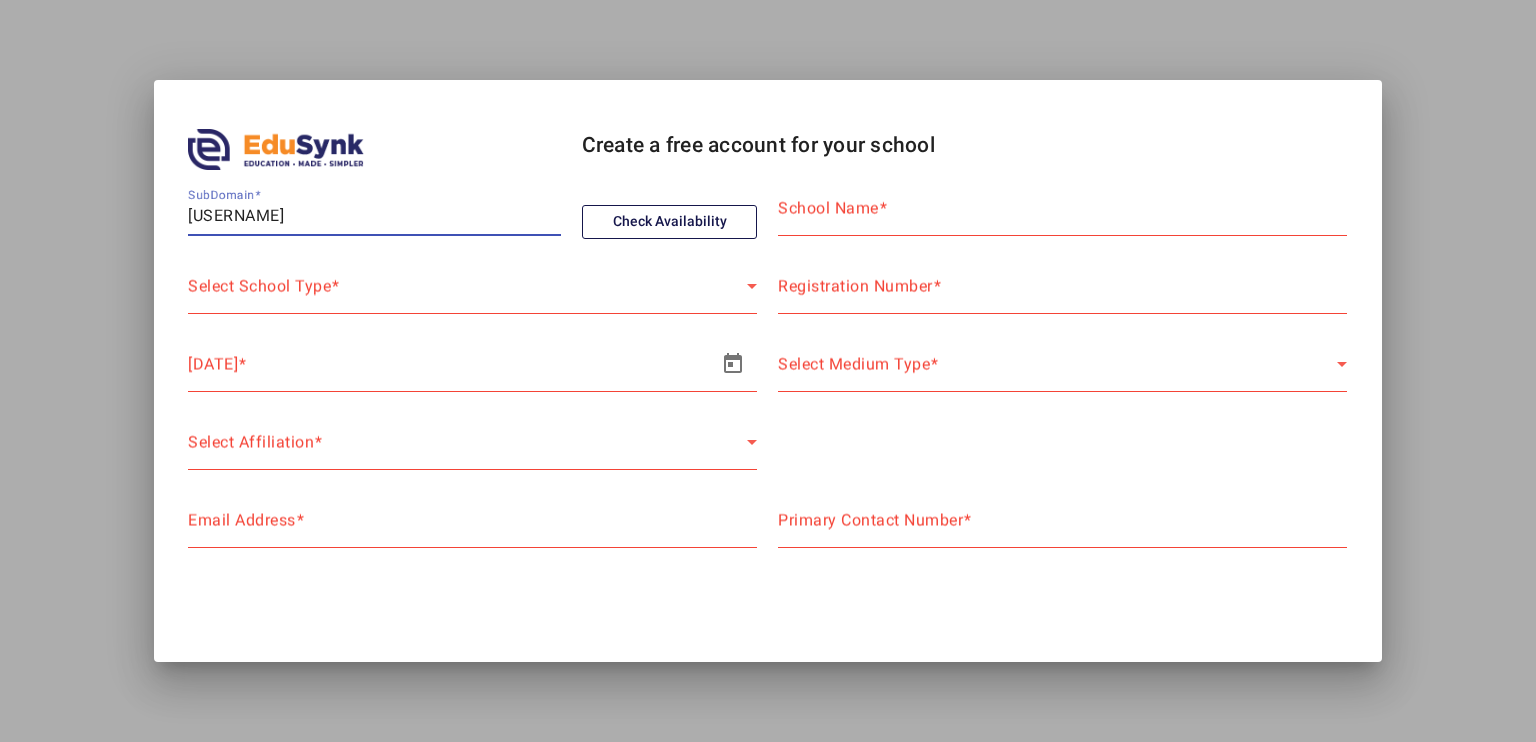 click on "[USERNAME]" at bounding box center (374, 216) 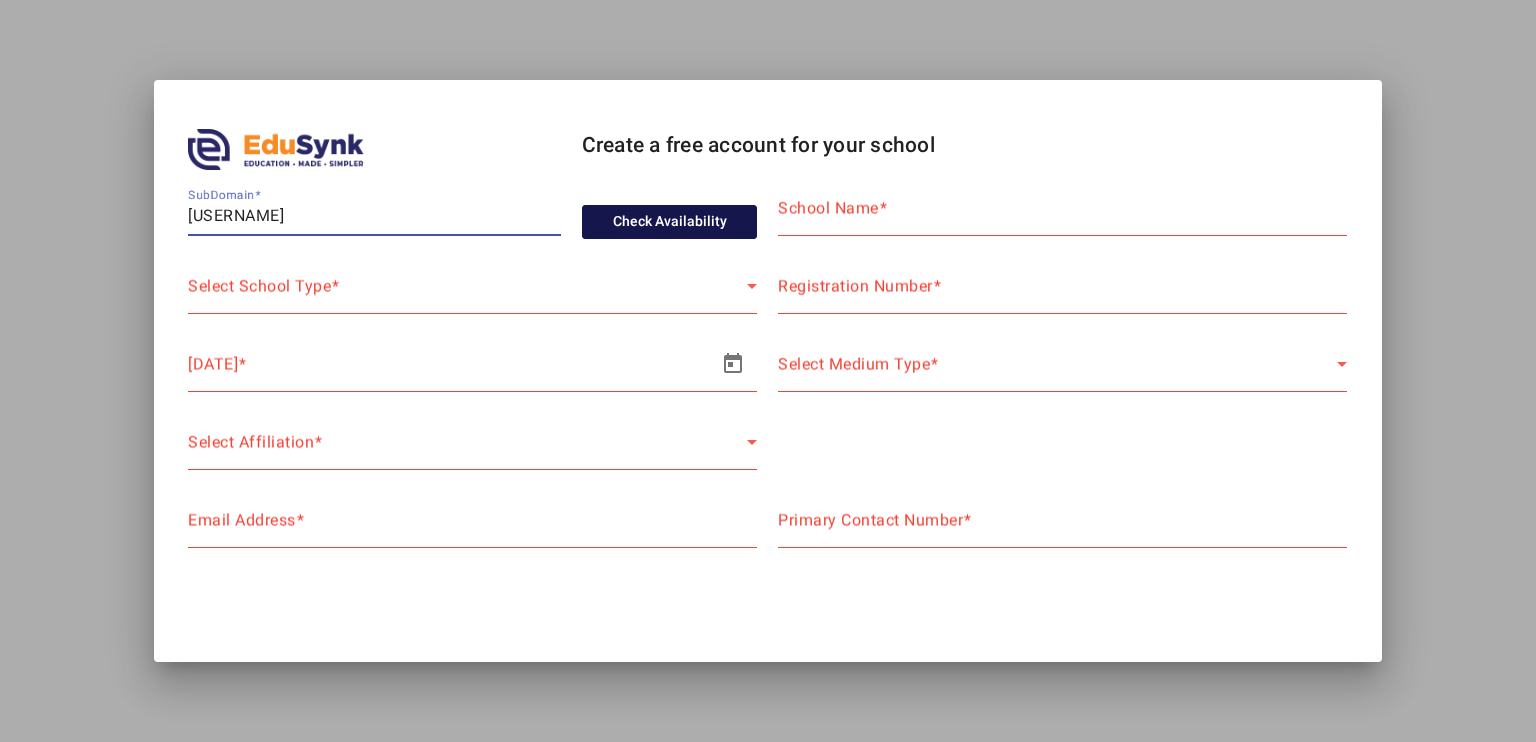 type on "[USERNAME]" 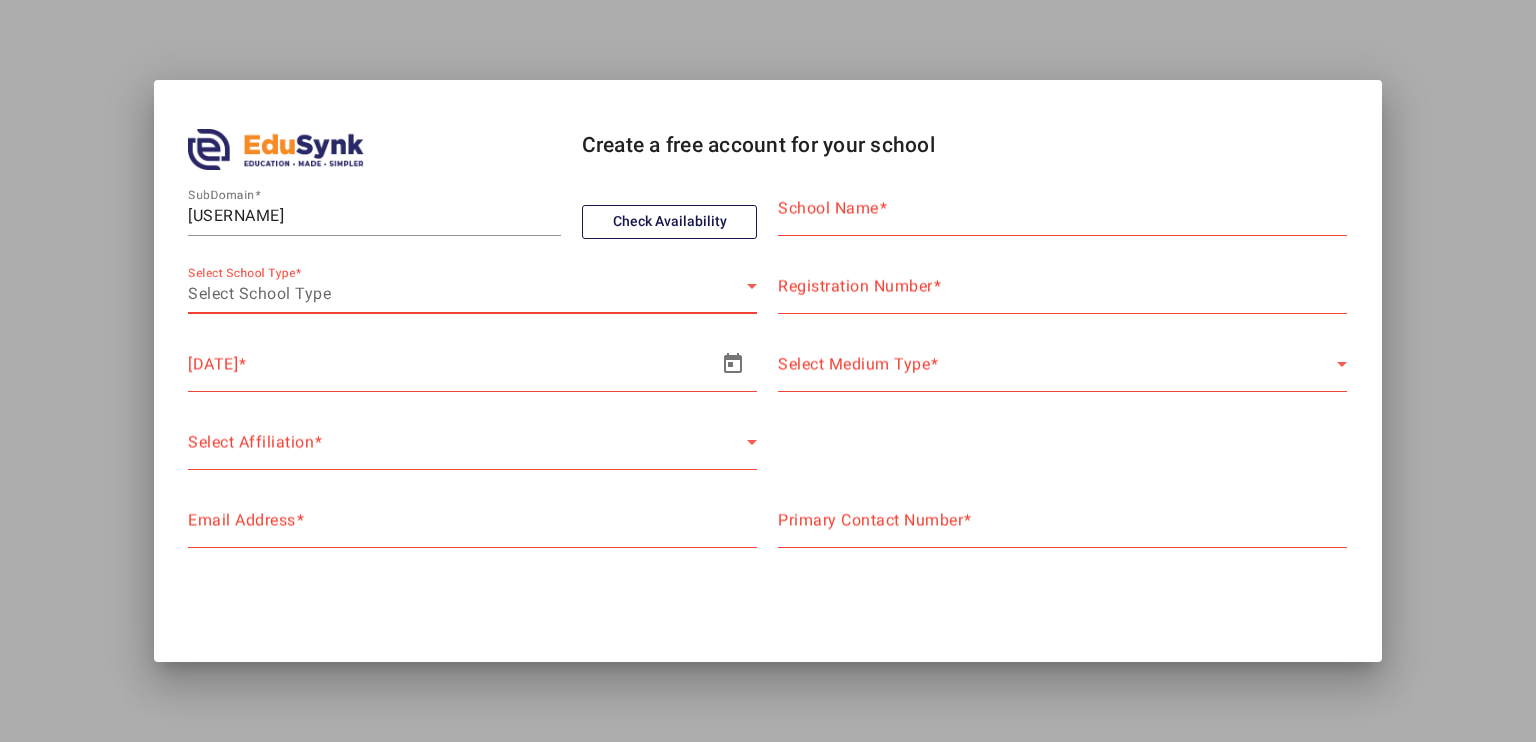 click on "Select School Type" at bounding box center (259, 293) 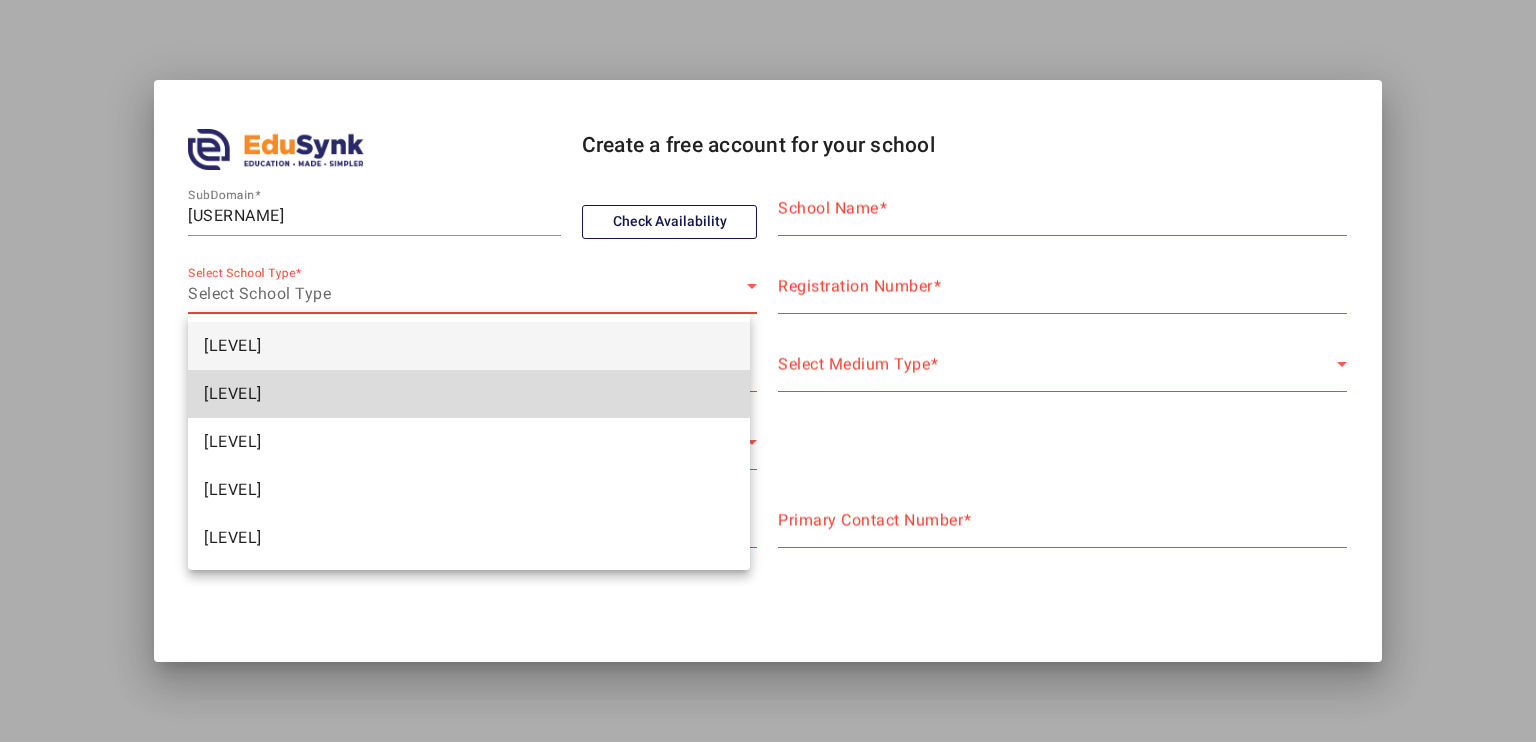 click on "[LEVEL]" at bounding box center (469, 394) 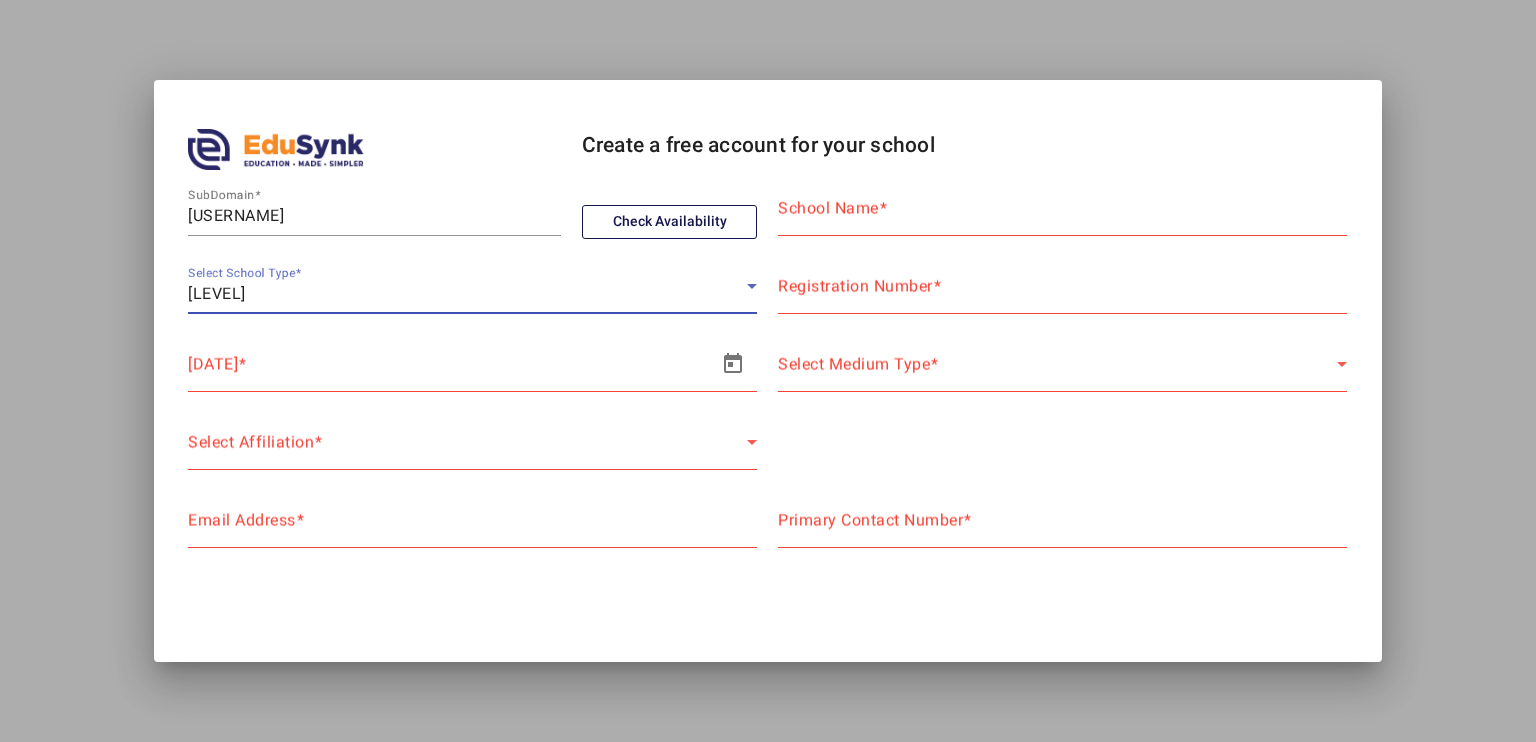 click at bounding box center [385, 372] 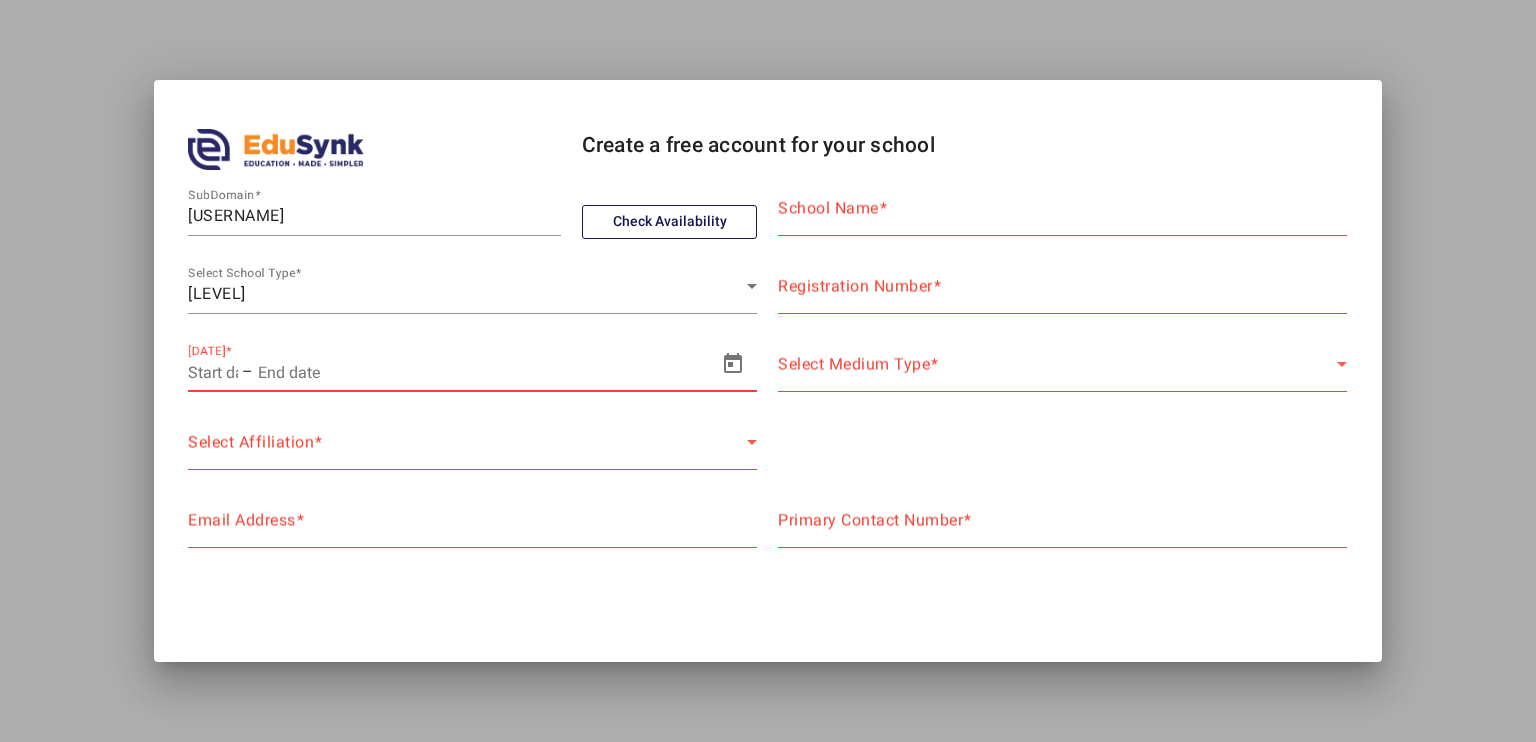 click at bounding box center [213, 372] 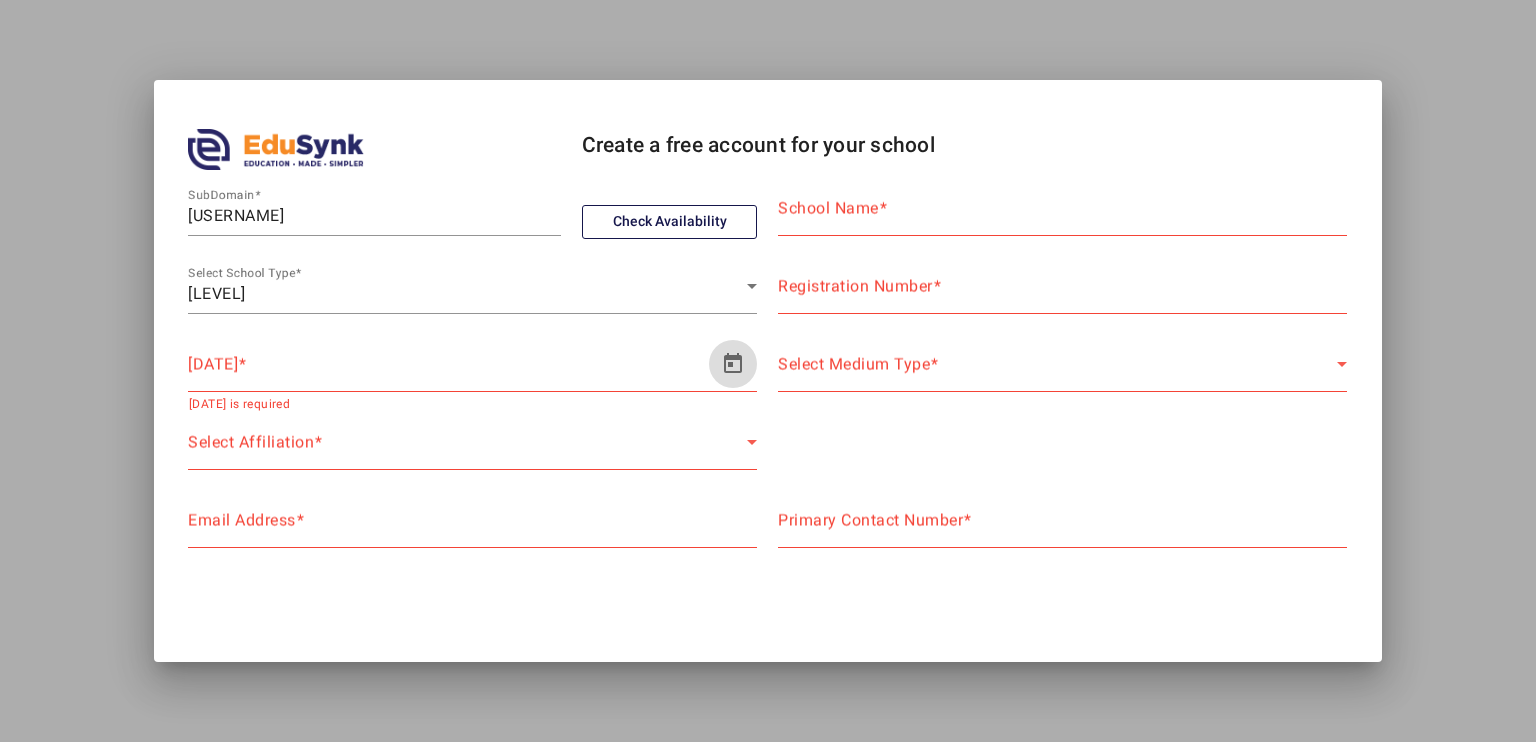 click at bounding box center (733, 364) 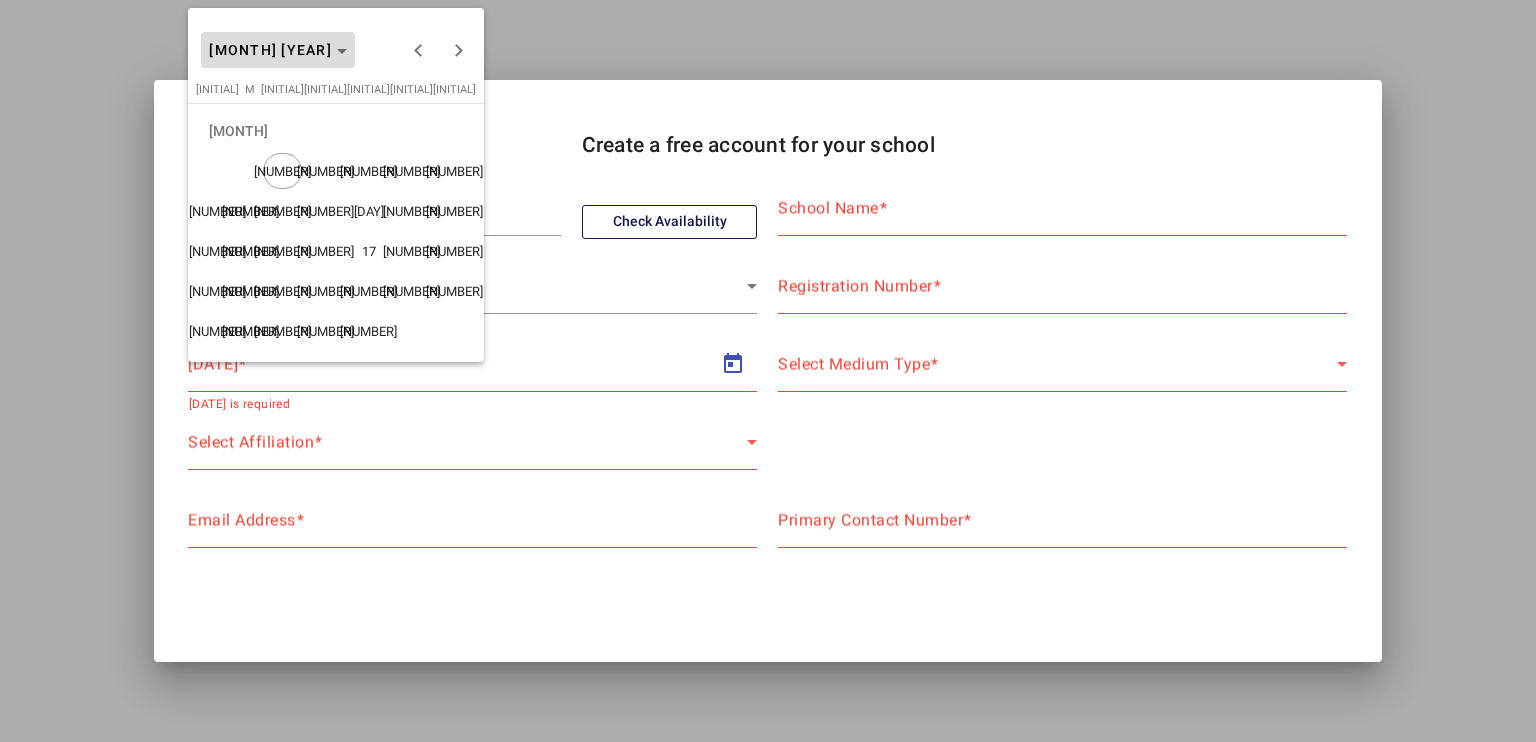 click on "[MONTH] [YEAR]" at bounding box center (278, 50) 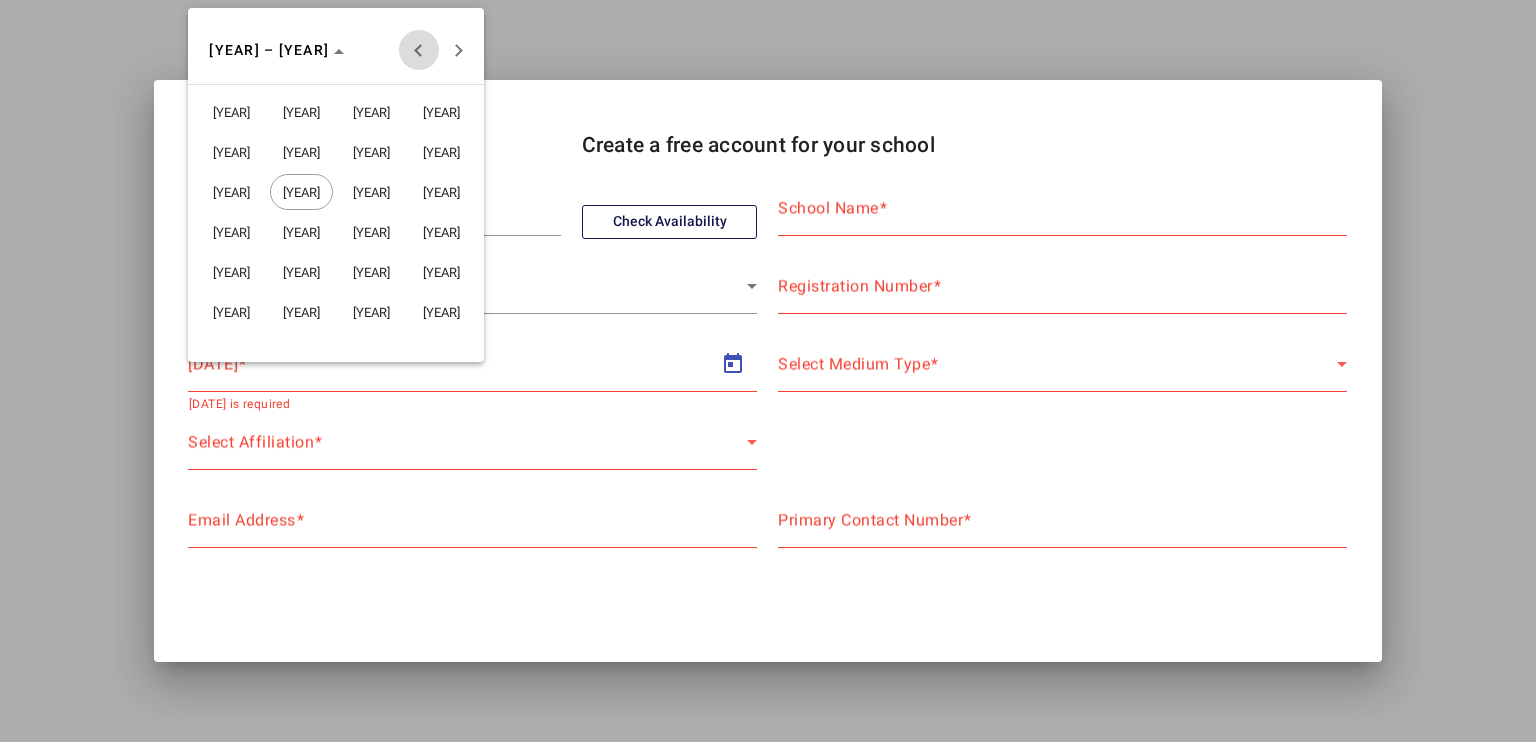 click at bounding box center (419, 50) 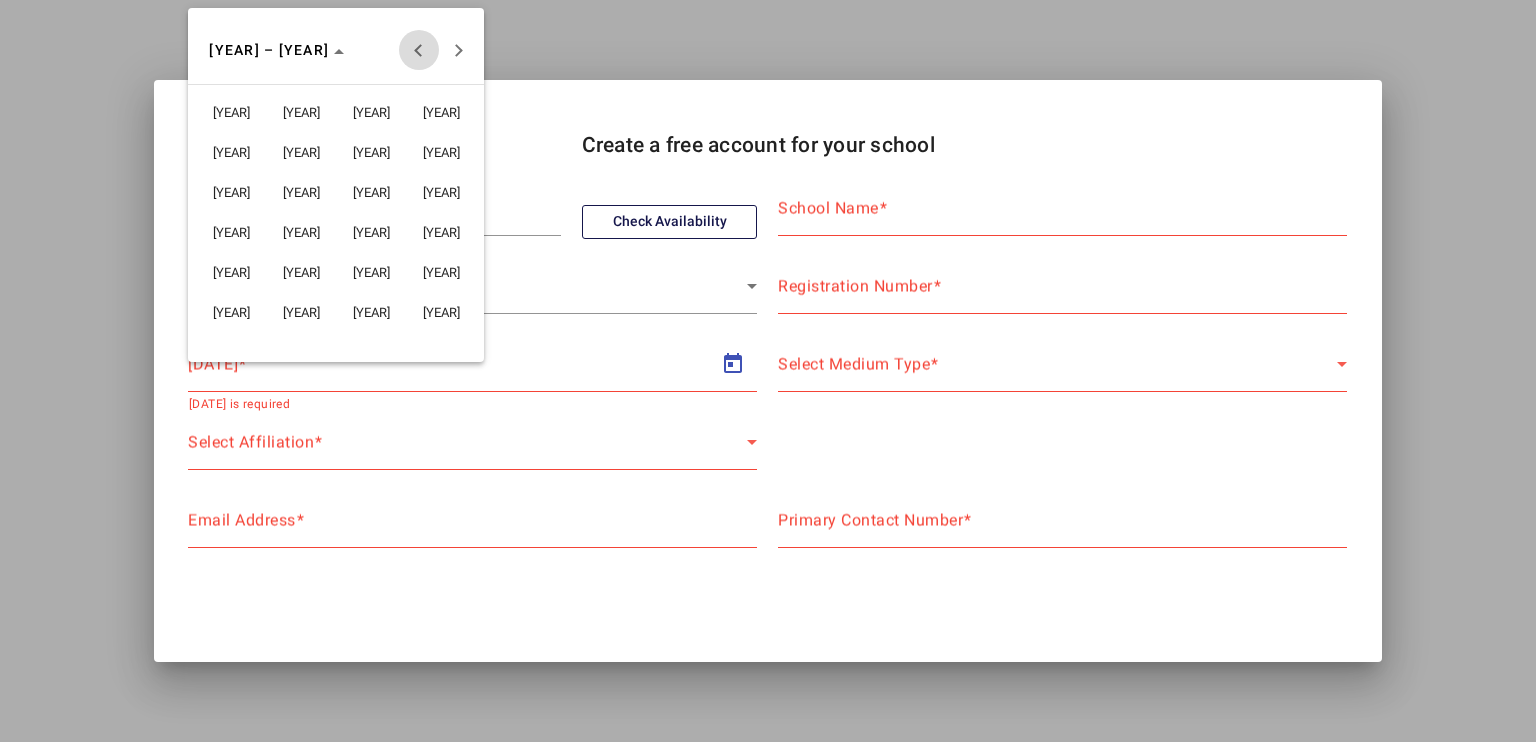 click at bounding box center (419, 50) 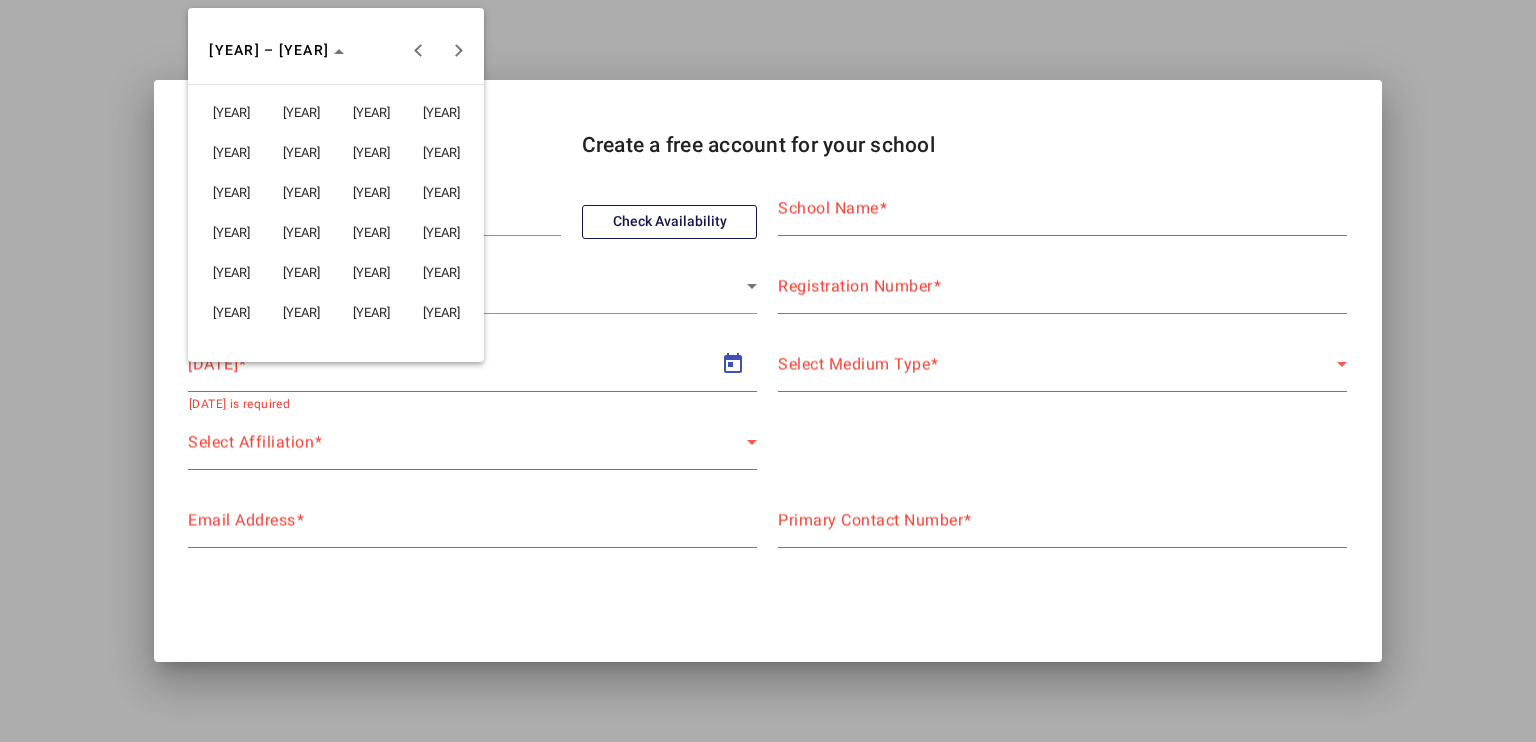click at bounding box center [768, 371] 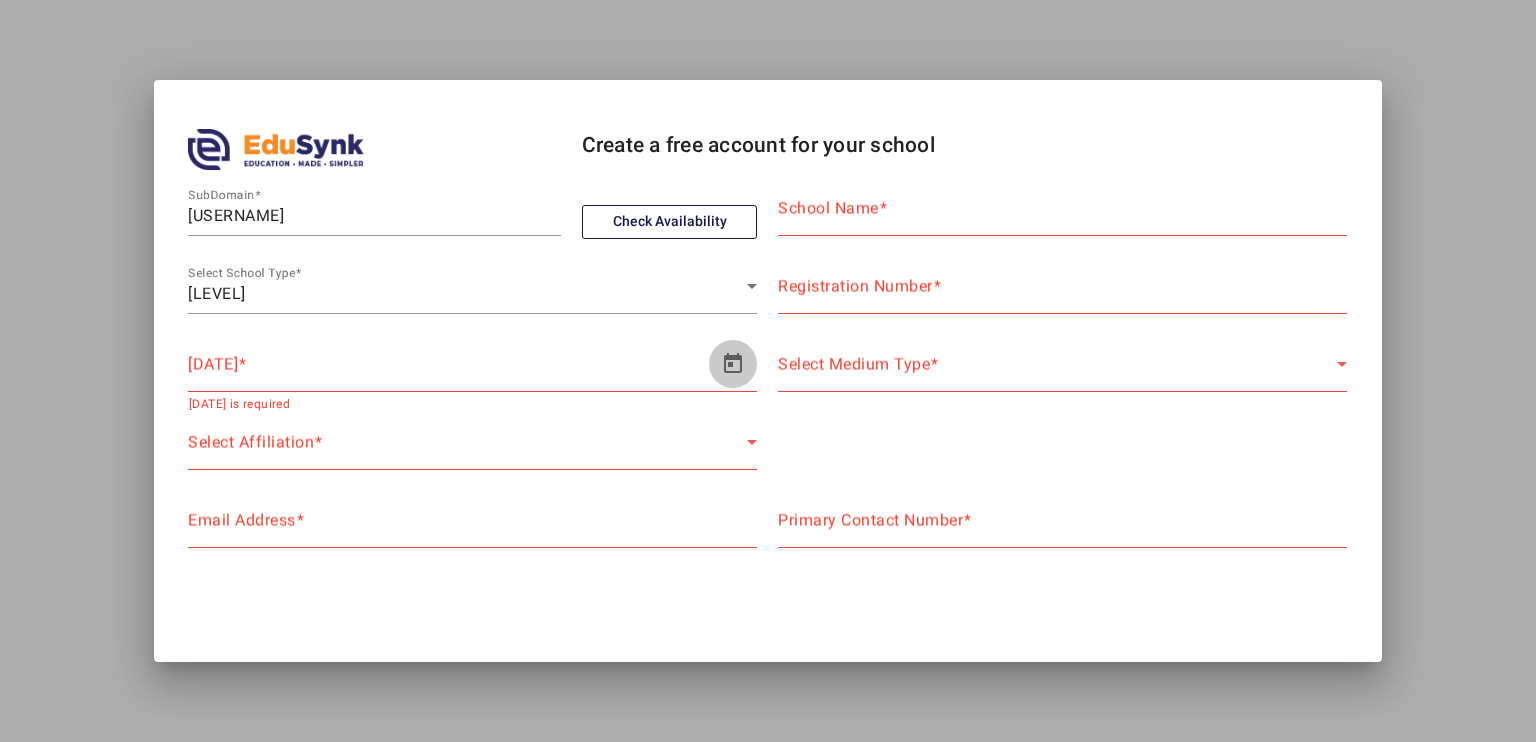 click at bounding box center [733, 364] 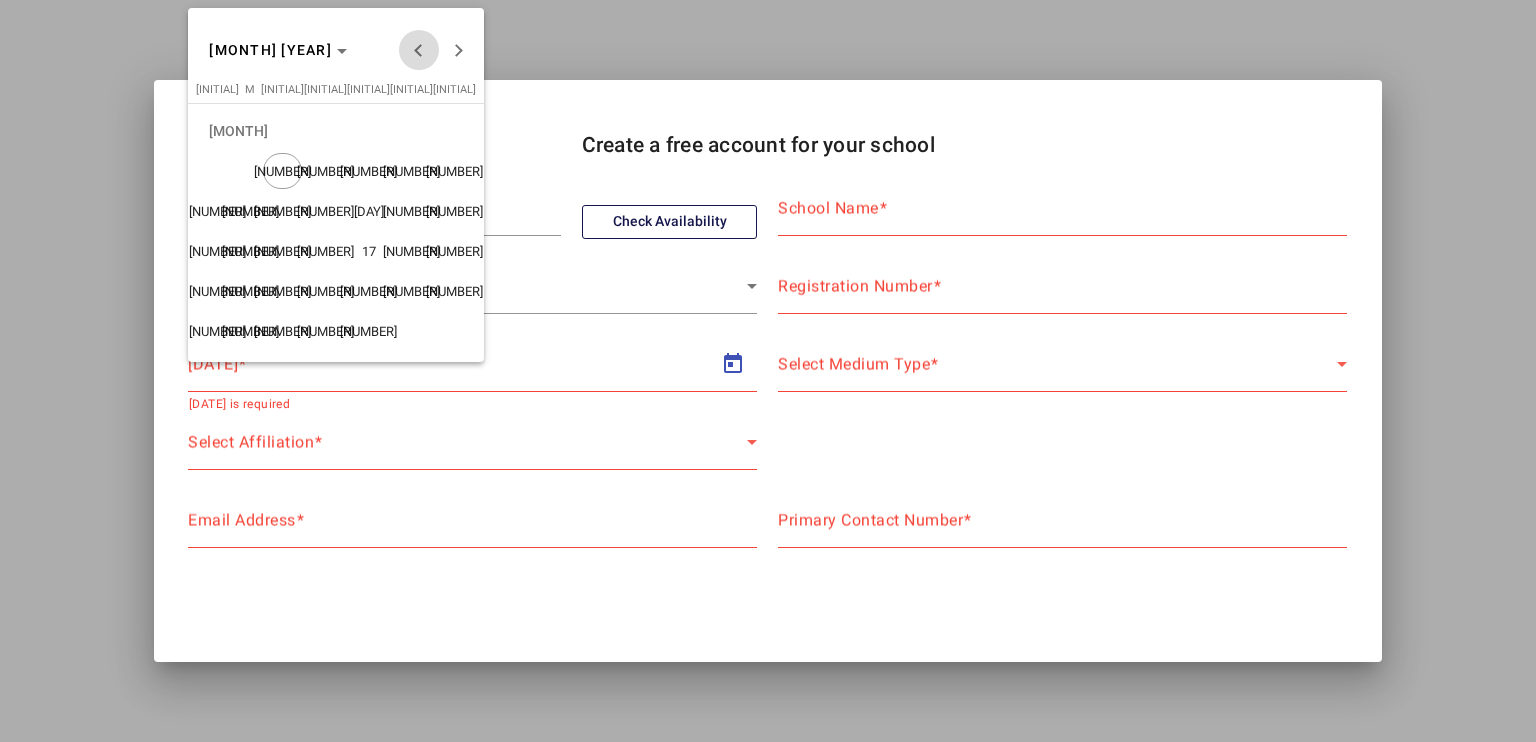 click at bounding box center [419, 50] 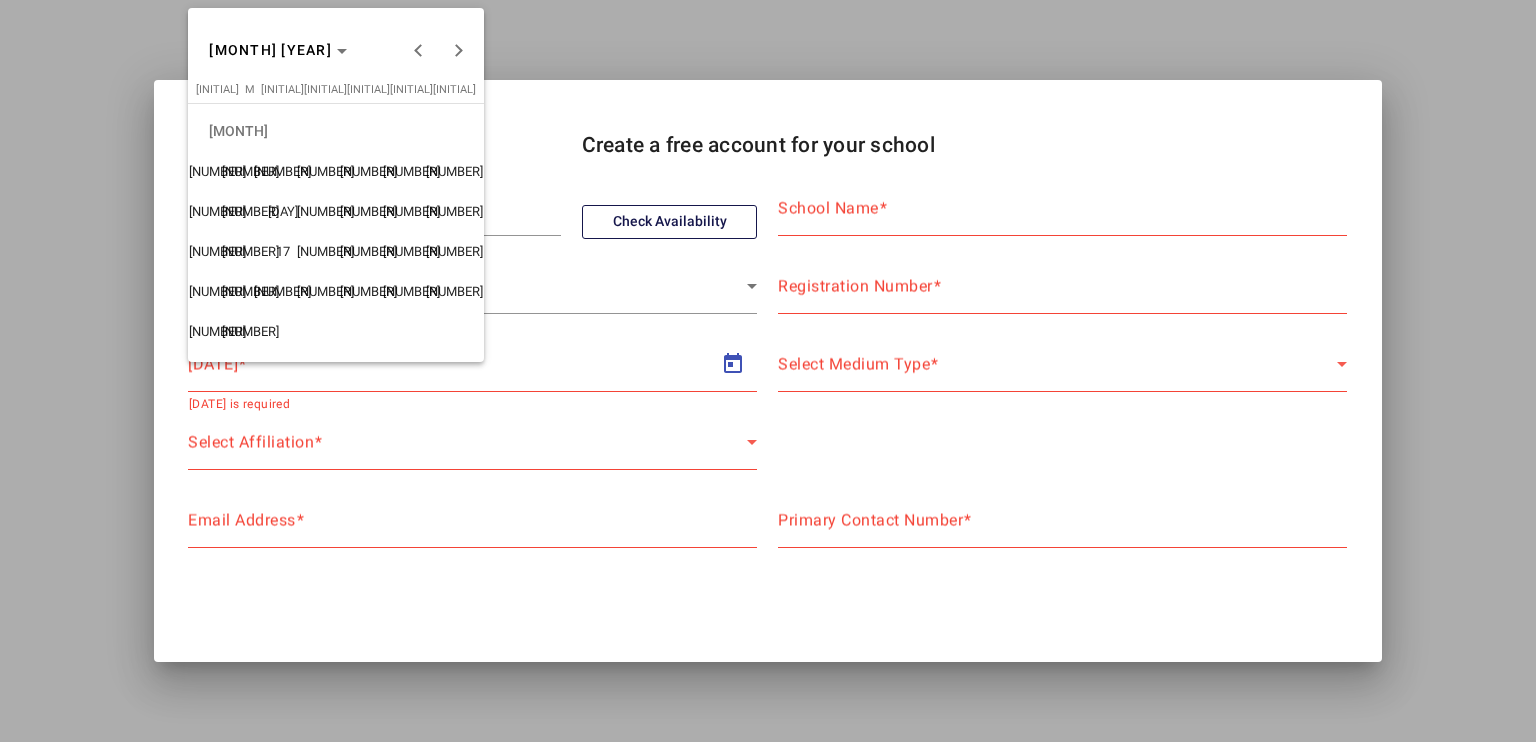 click on "[NUMBER]" at bounding box center [250, 171] 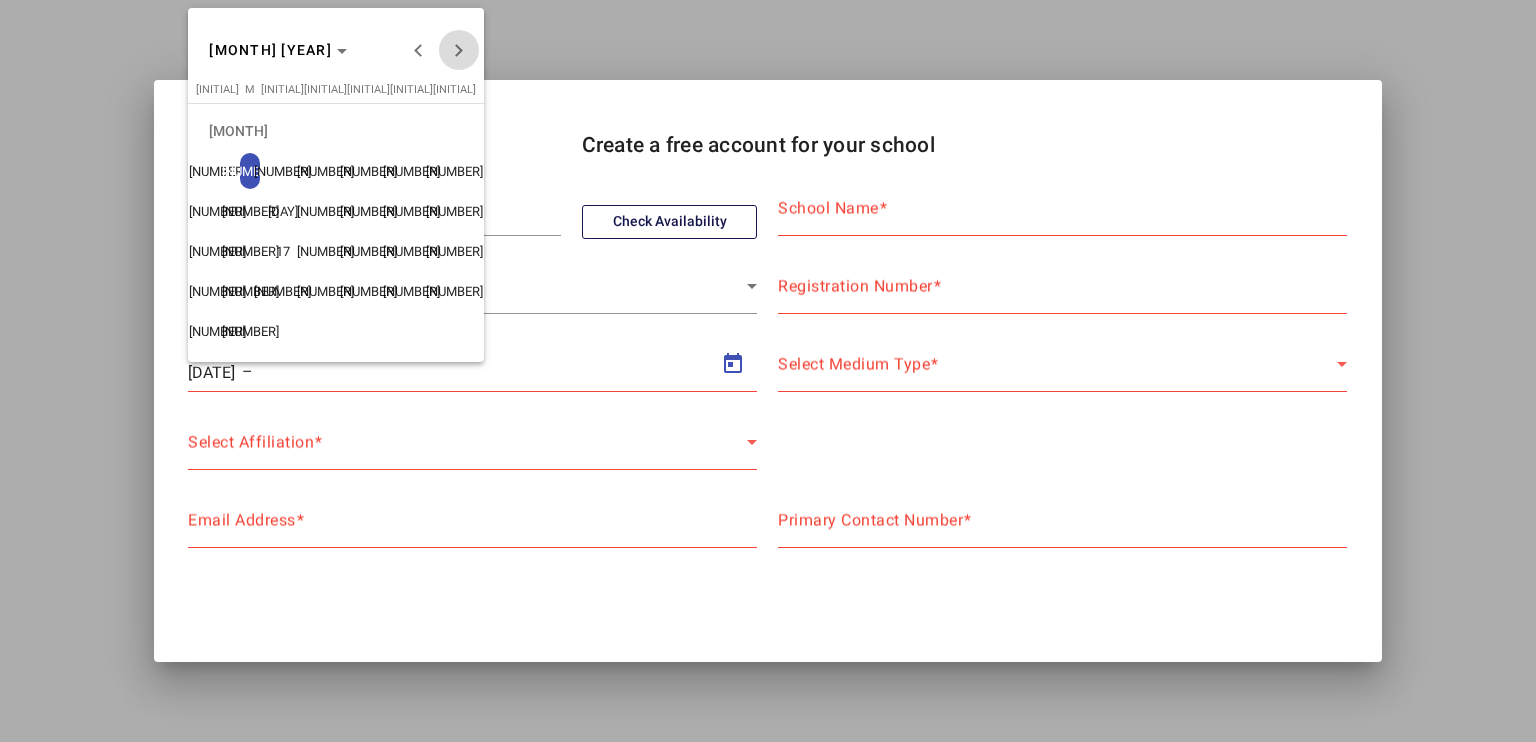 click at bounding box center [459, 50] 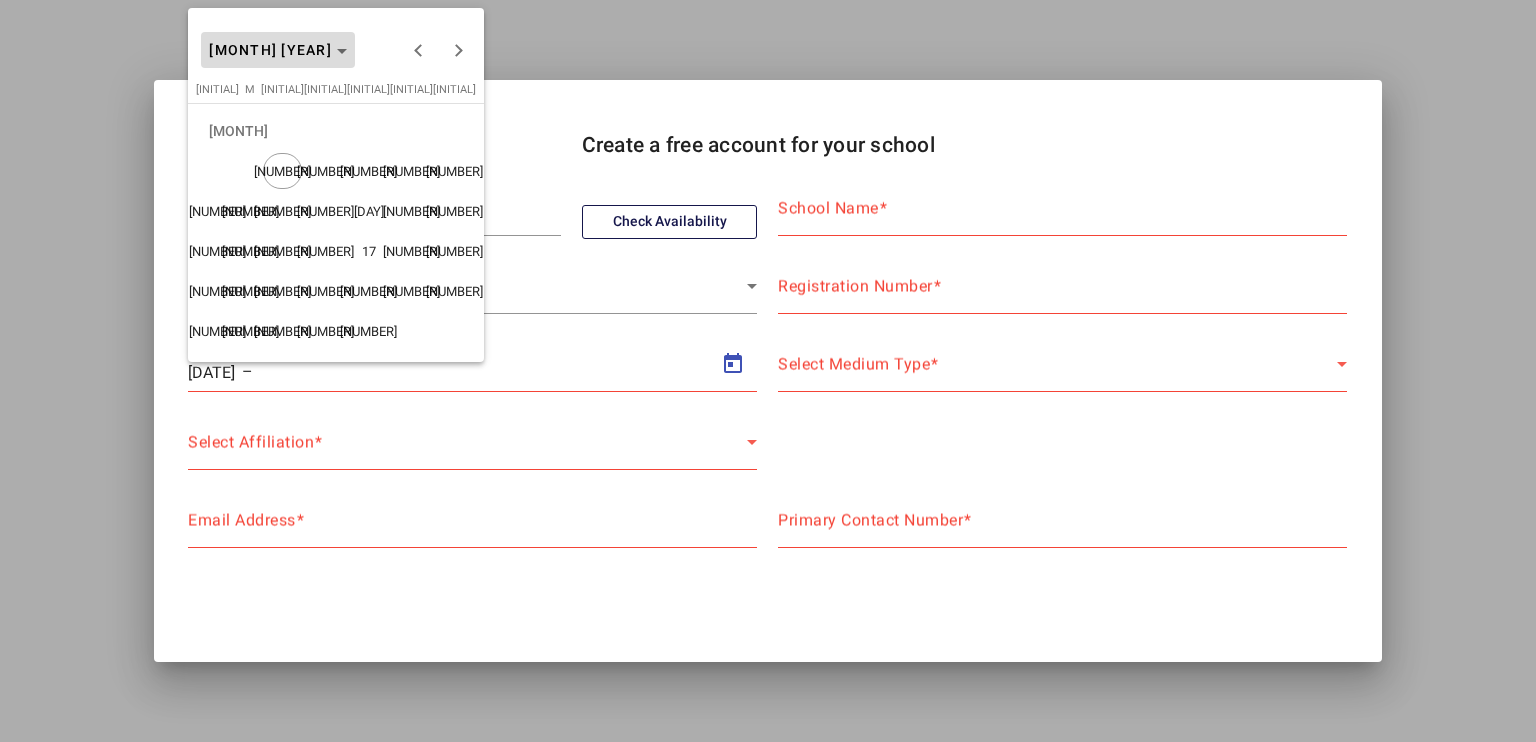 click at bounding box center [278, 50] 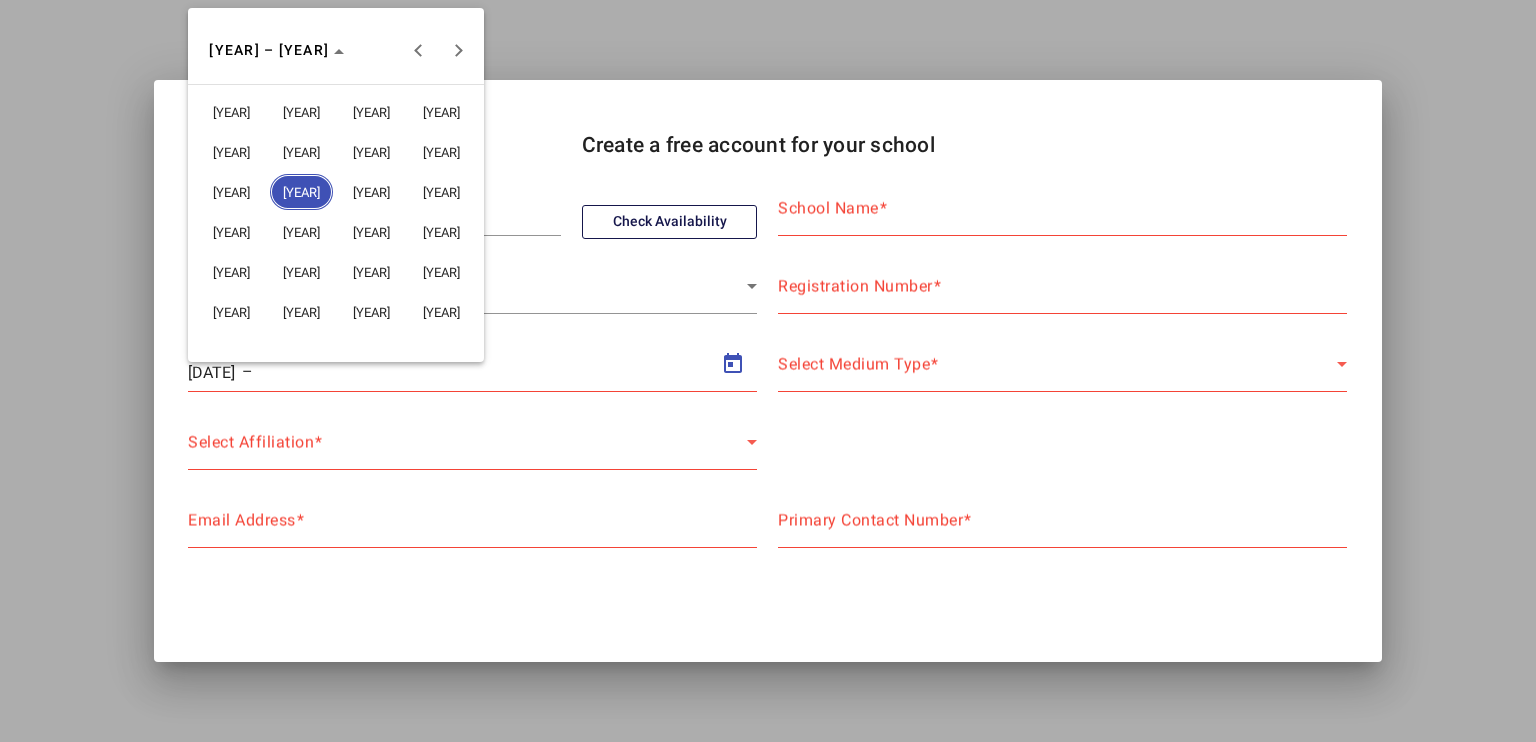 click on "[YEAR]" at bounding box center (371, 192) 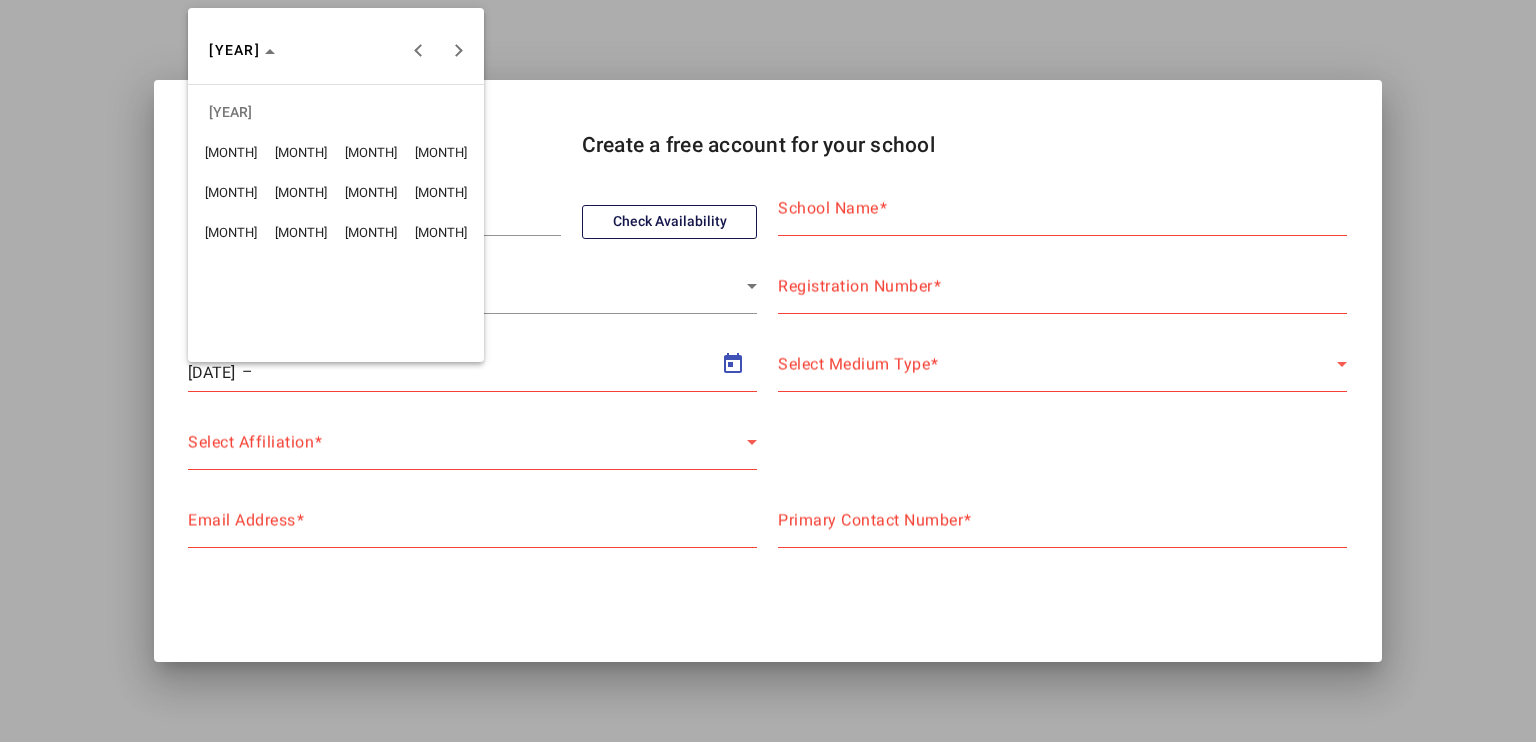 click on "[MONTH]" at bounding box center [441, 152] 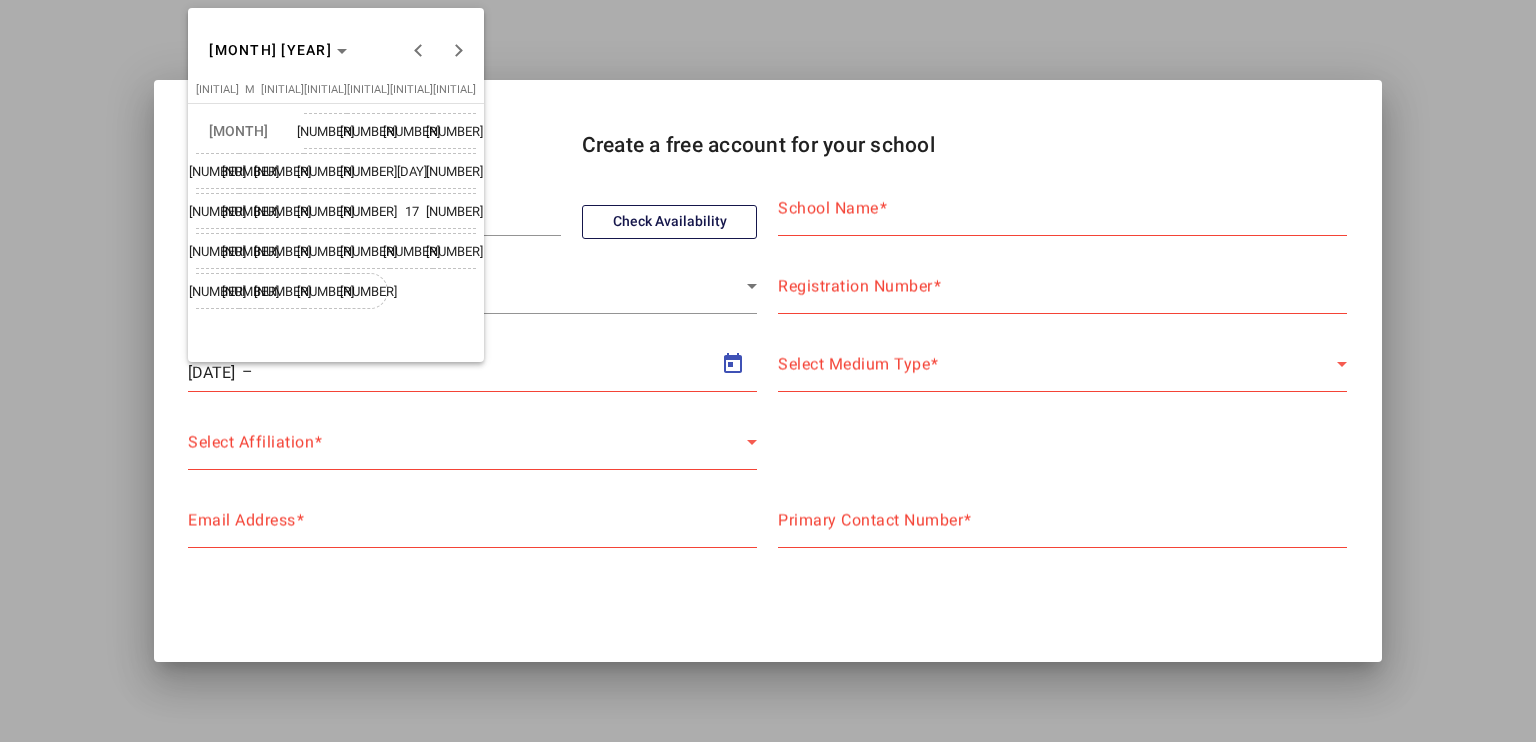 click on "[NUMBER]" at bounding box center (368, 291) 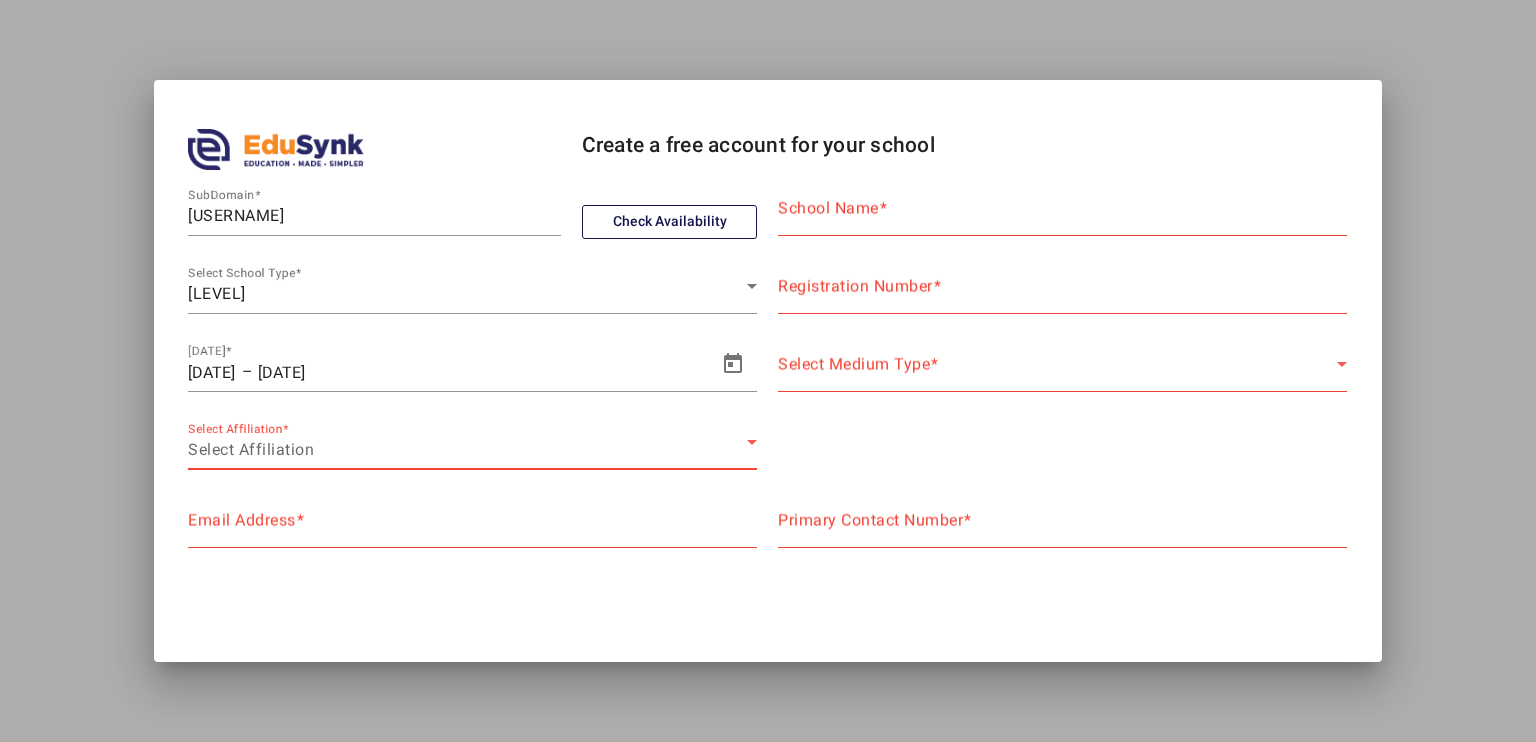 click on "Select Affiliation" at bounding box center [251, 449] 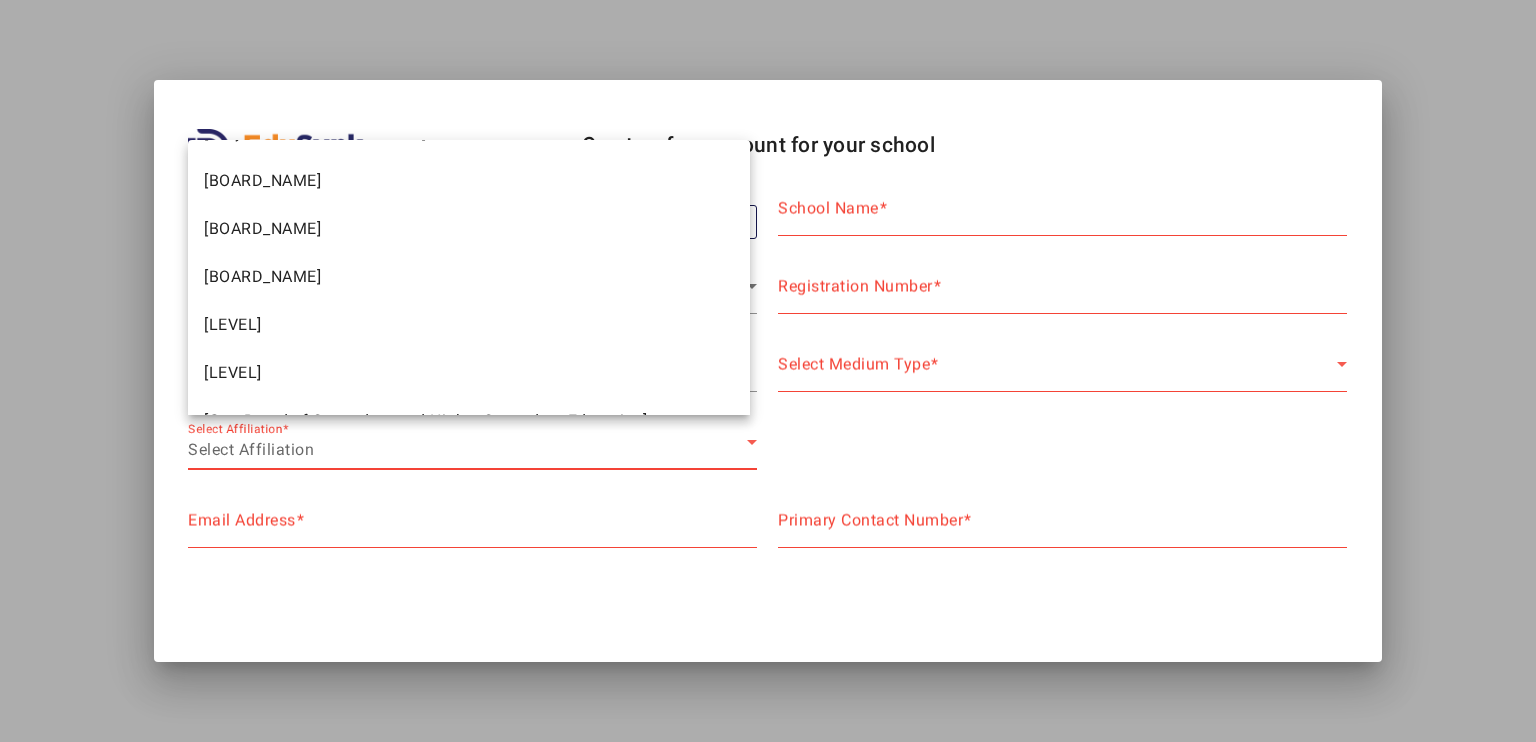 scroll, scrollTop: 740, scrollLeft: 0, axis: vertical 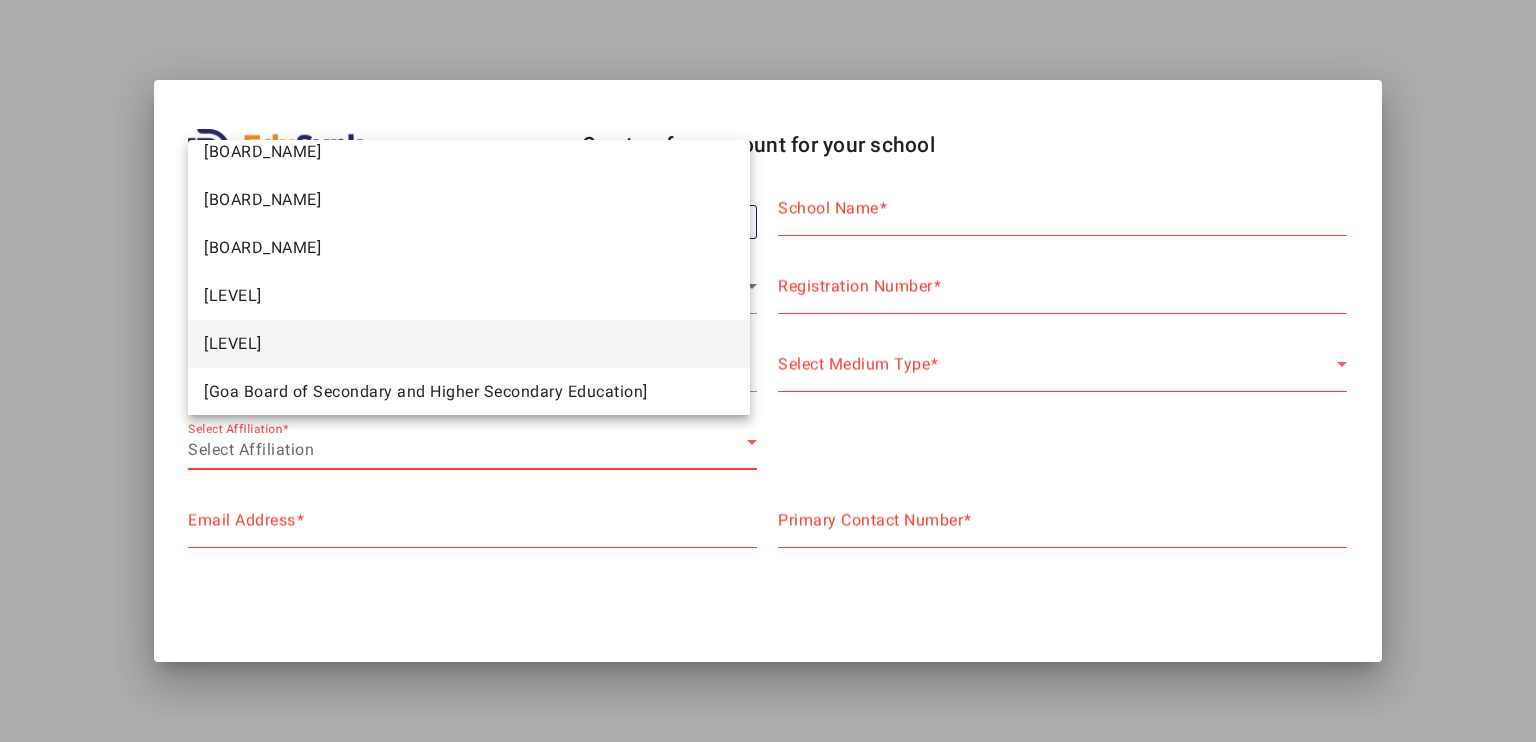 click on "[LEVEL]" at bounding box center [469, 344] 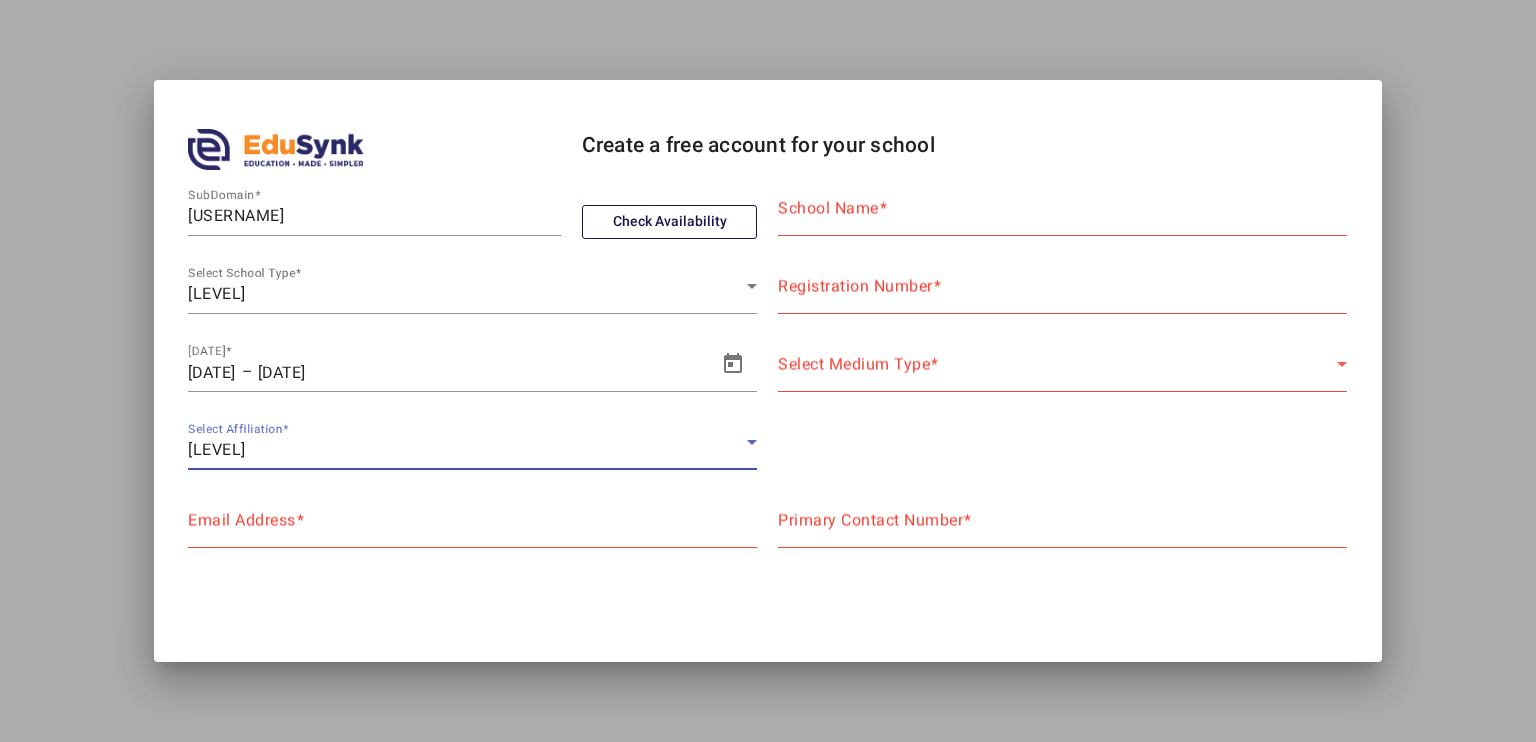click on "[LEVEL]" at bounding box center [467, 450] 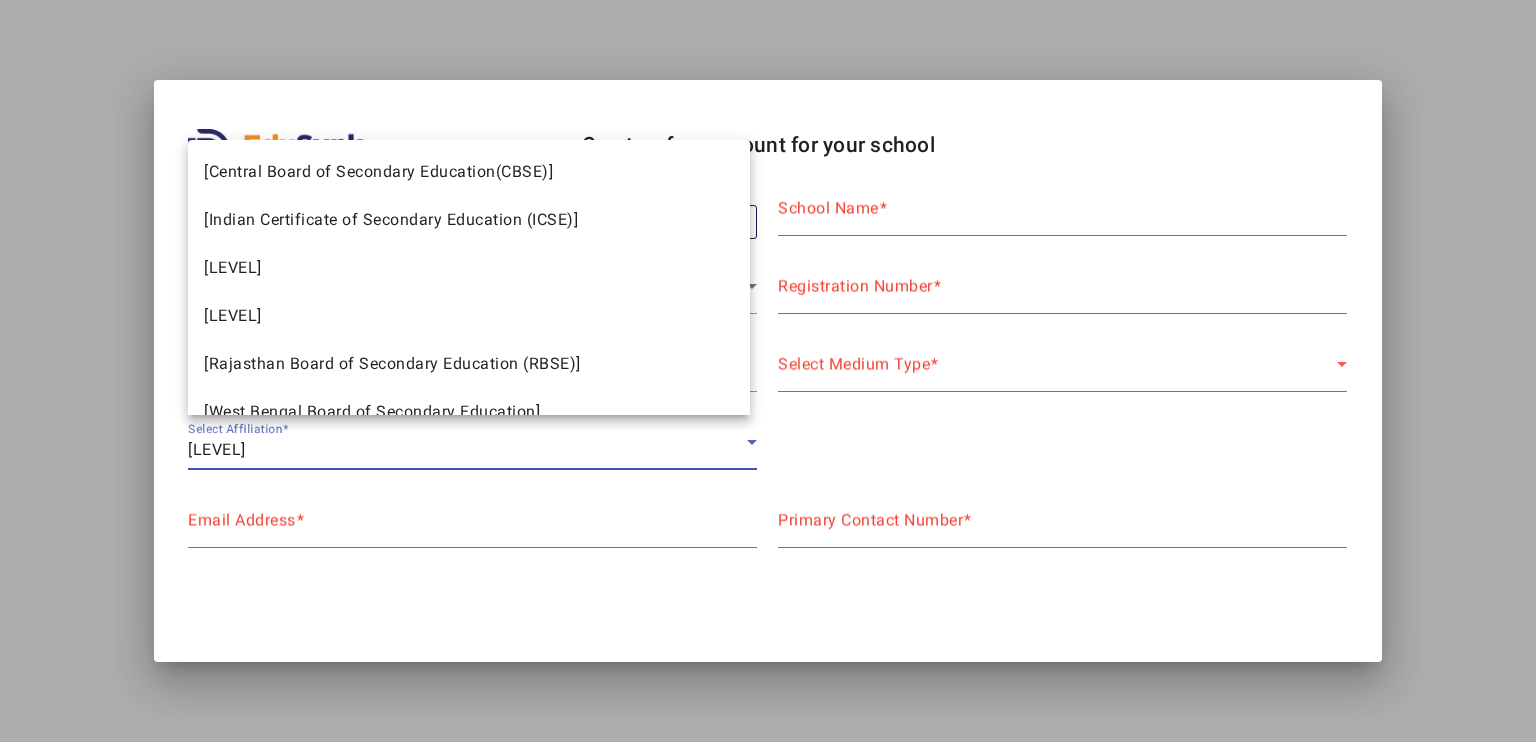 scroll, scrollTop: 692, scrollLeft: 0, axis: vertical 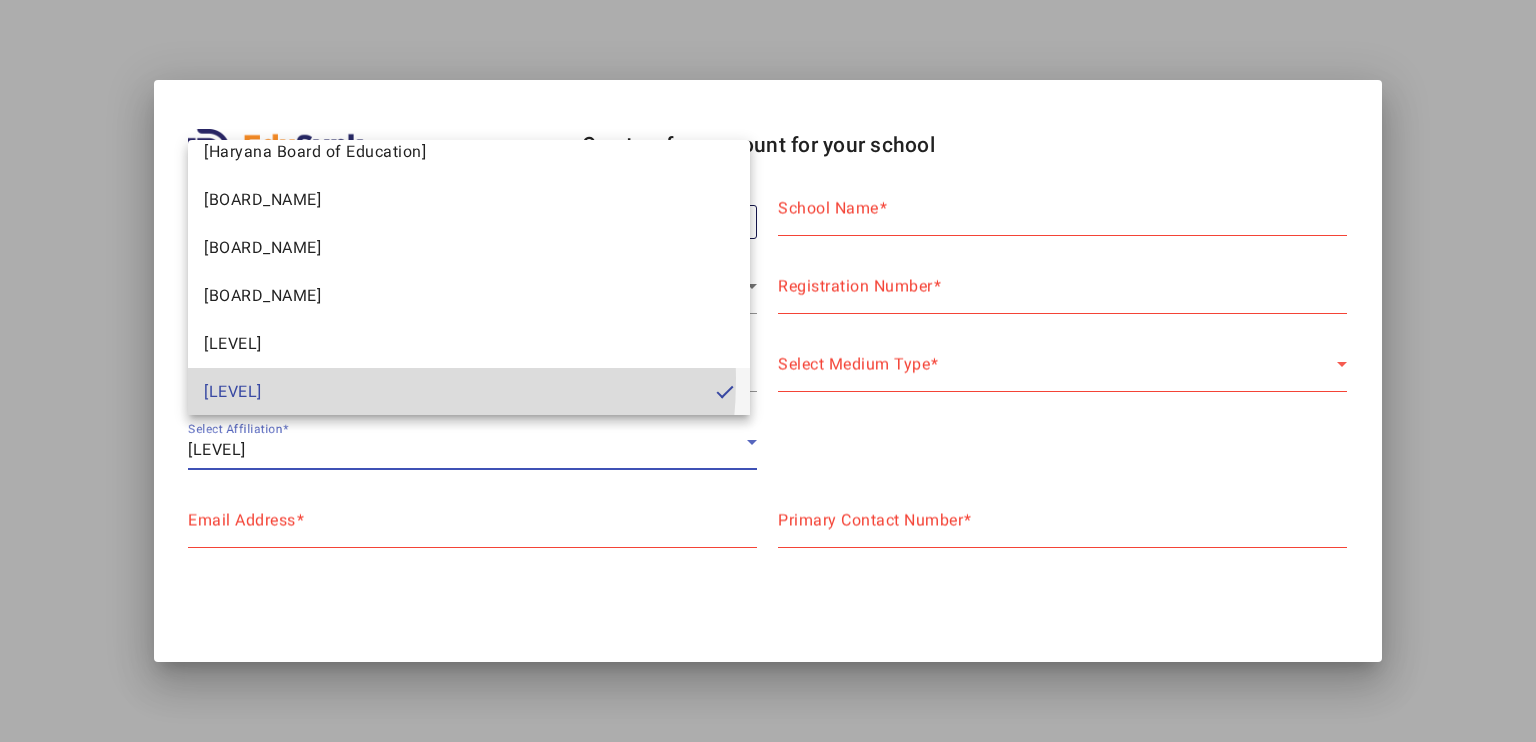 click on "[LEVEL]" at bounding box center (469, 392) 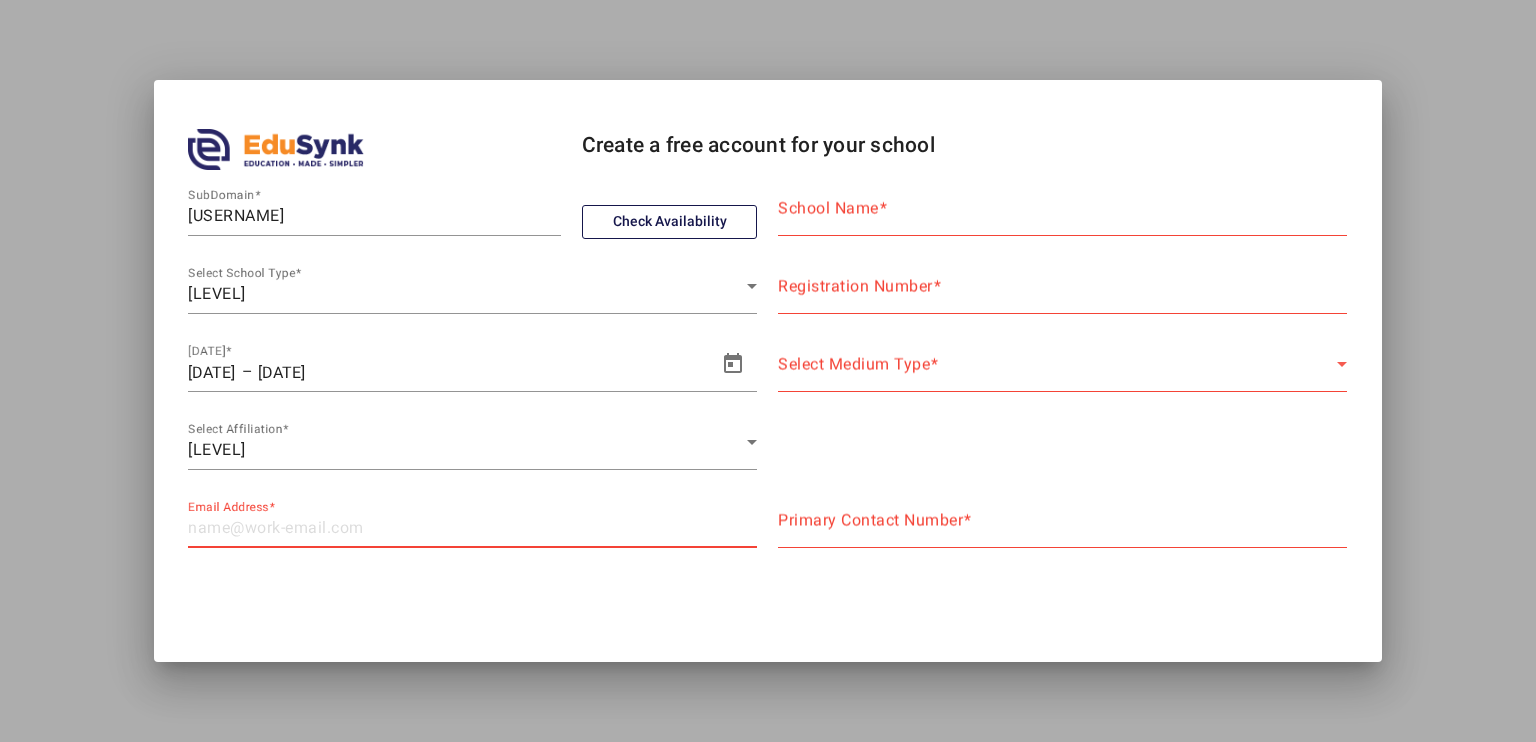 click on "Email Address" at bounding box center [472, 528] 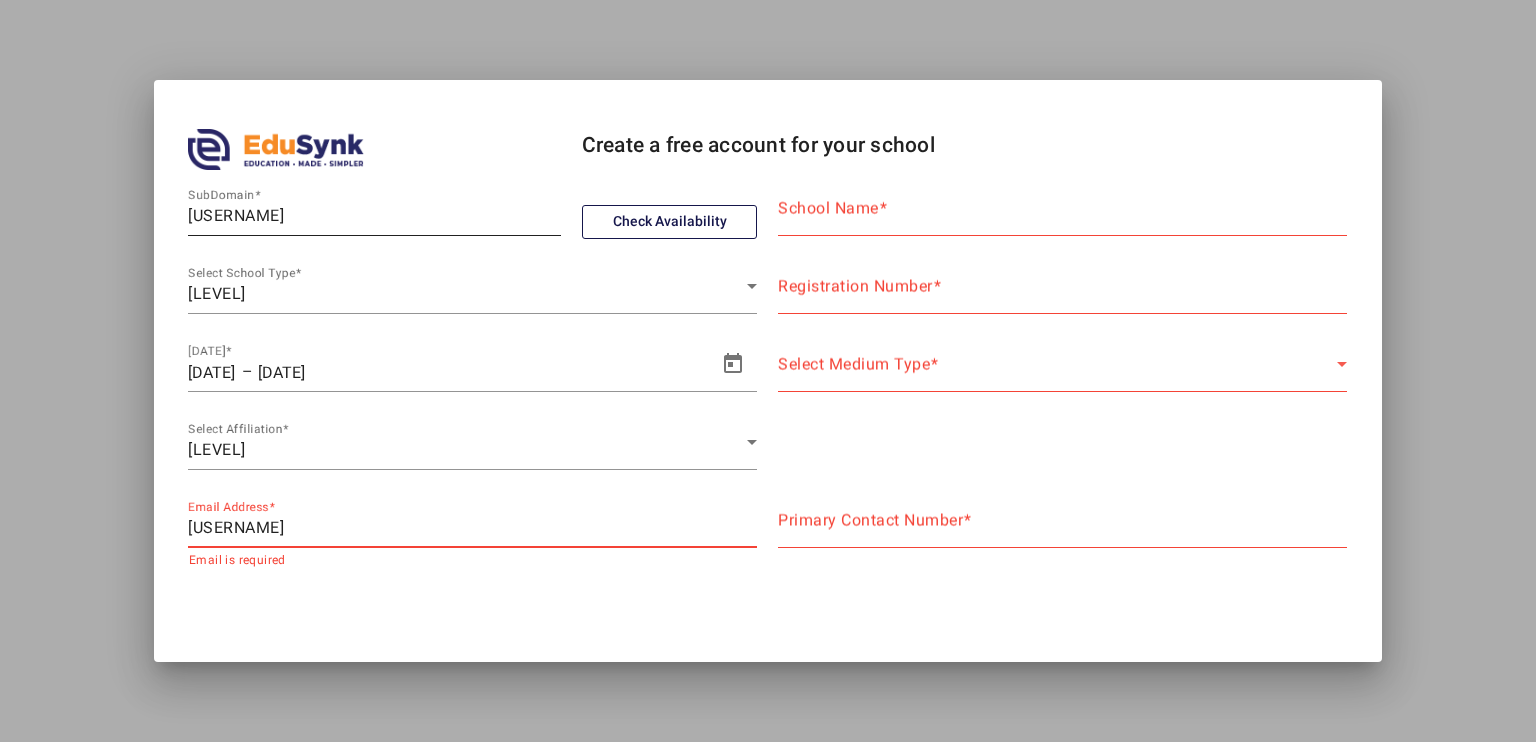 type on "[USERNAME]" 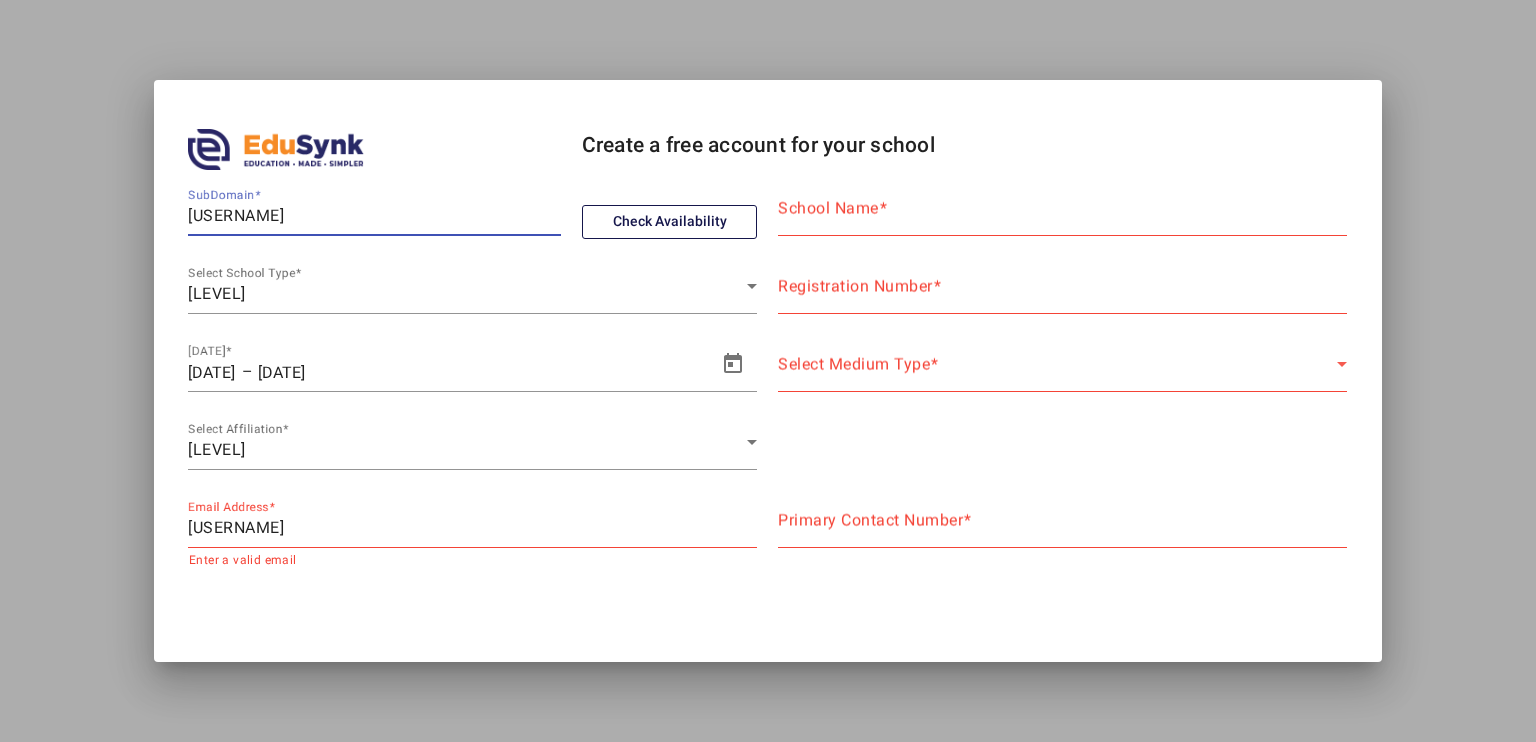 click on "[USERNAME]" at bounding box center (374, 216) 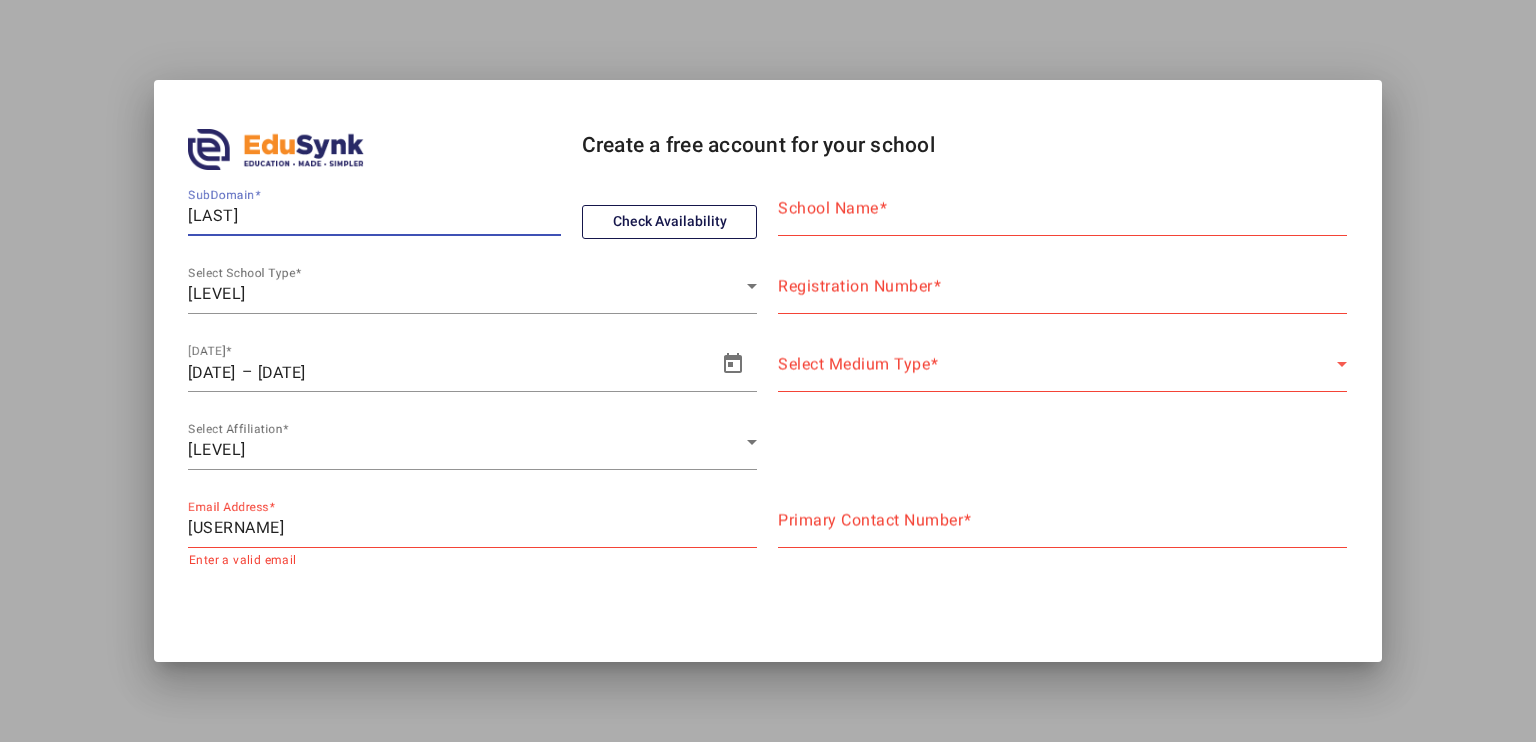type on "[LAST]" 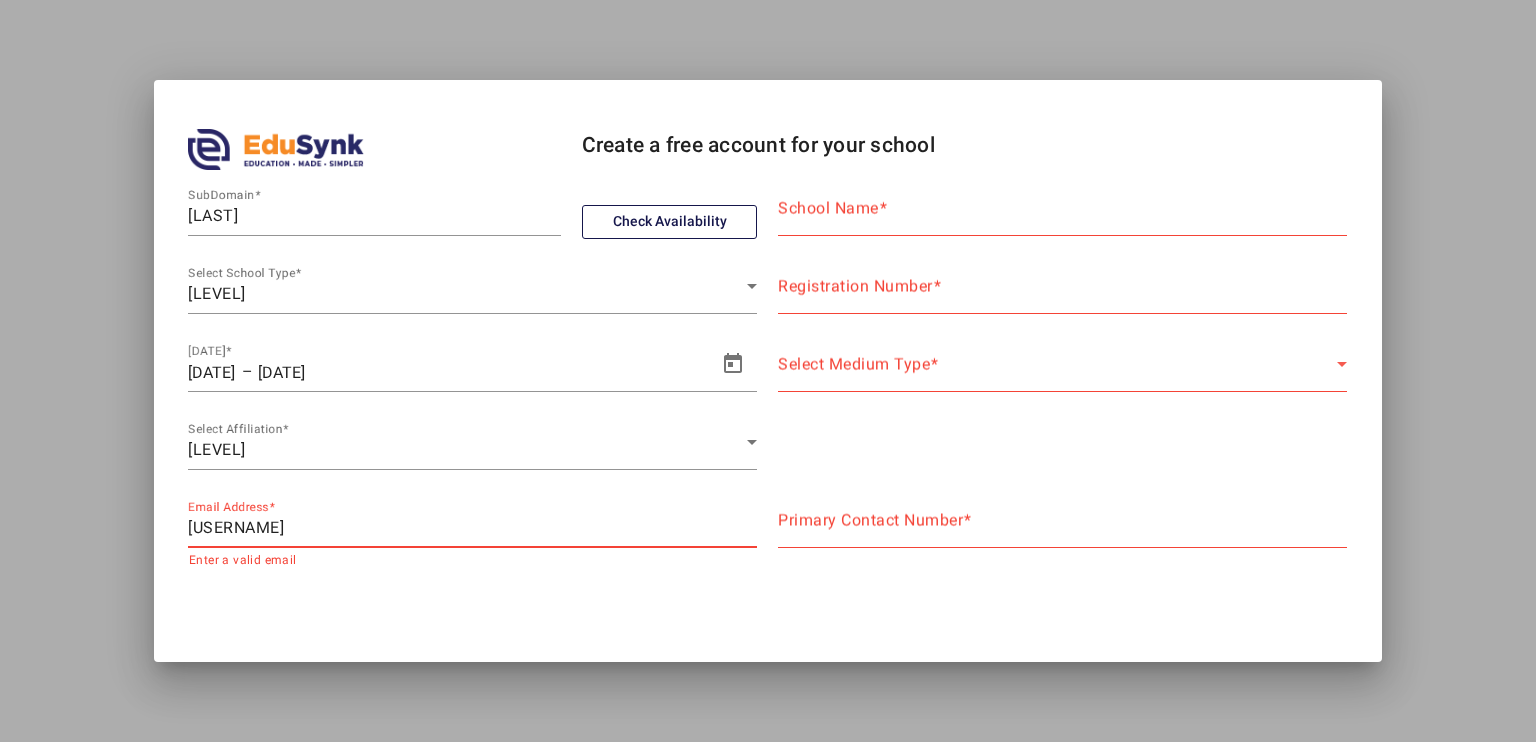 click on "[USERNAME]" at bounding box center [472, 528] 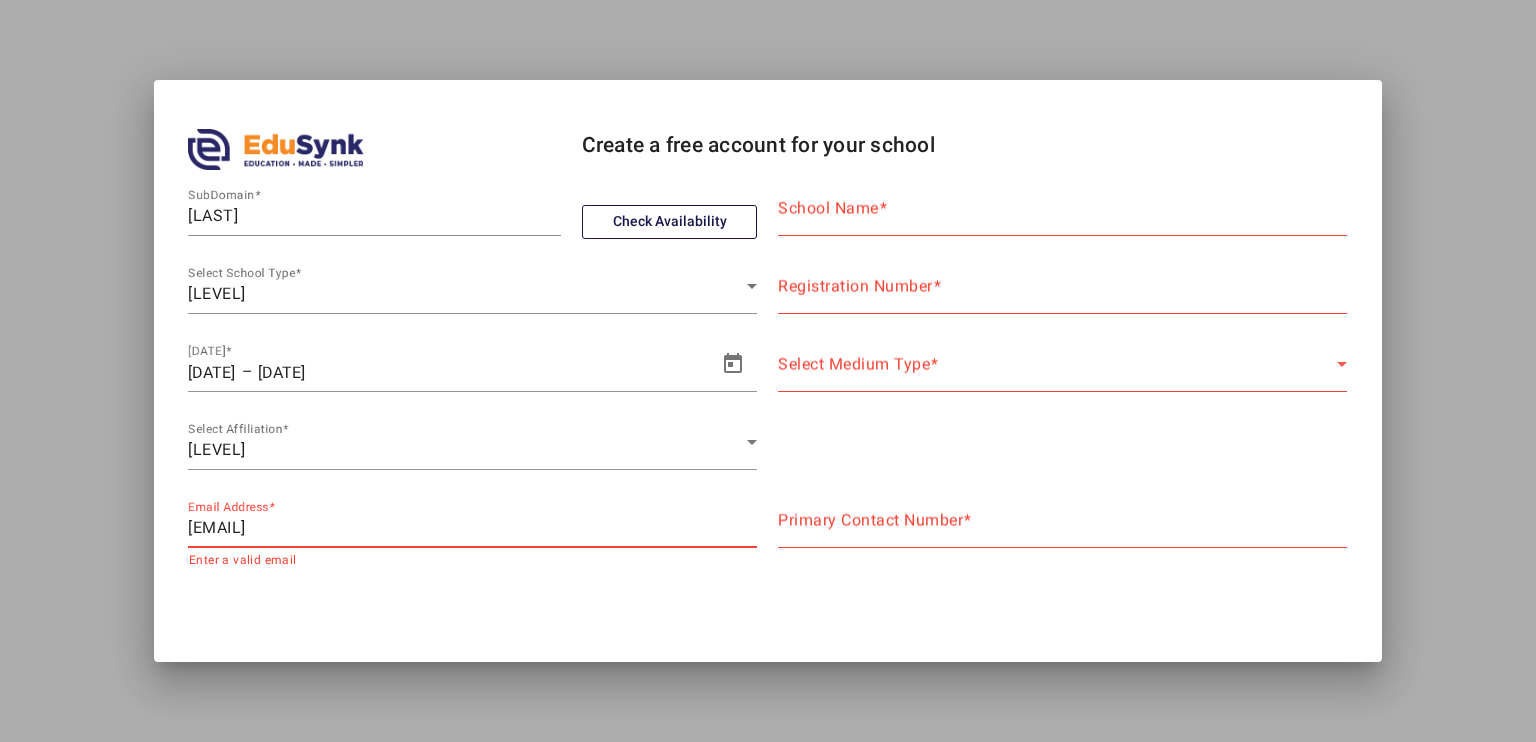 type on "[EMAIL]" 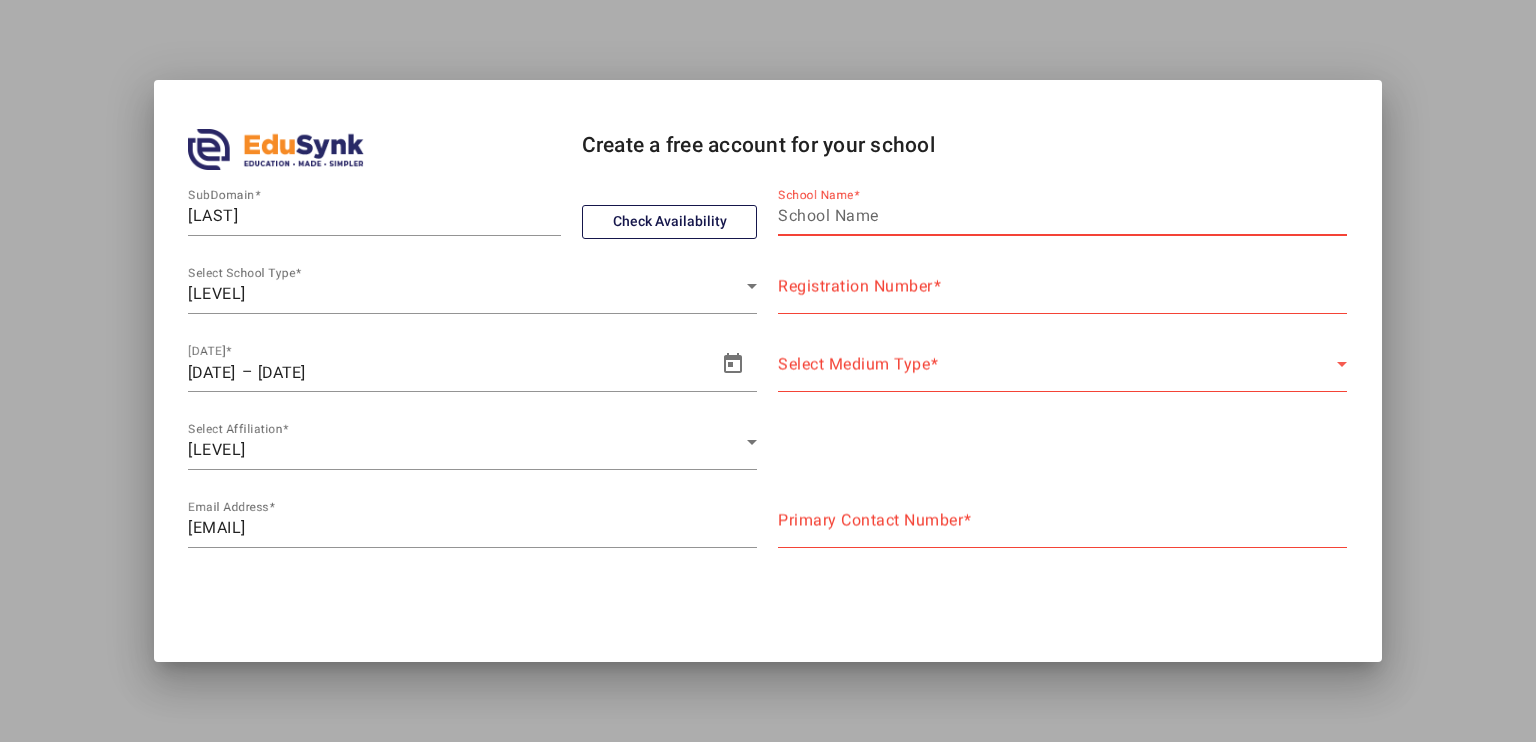 click on "School Name" at bounding box center [1062, 216] 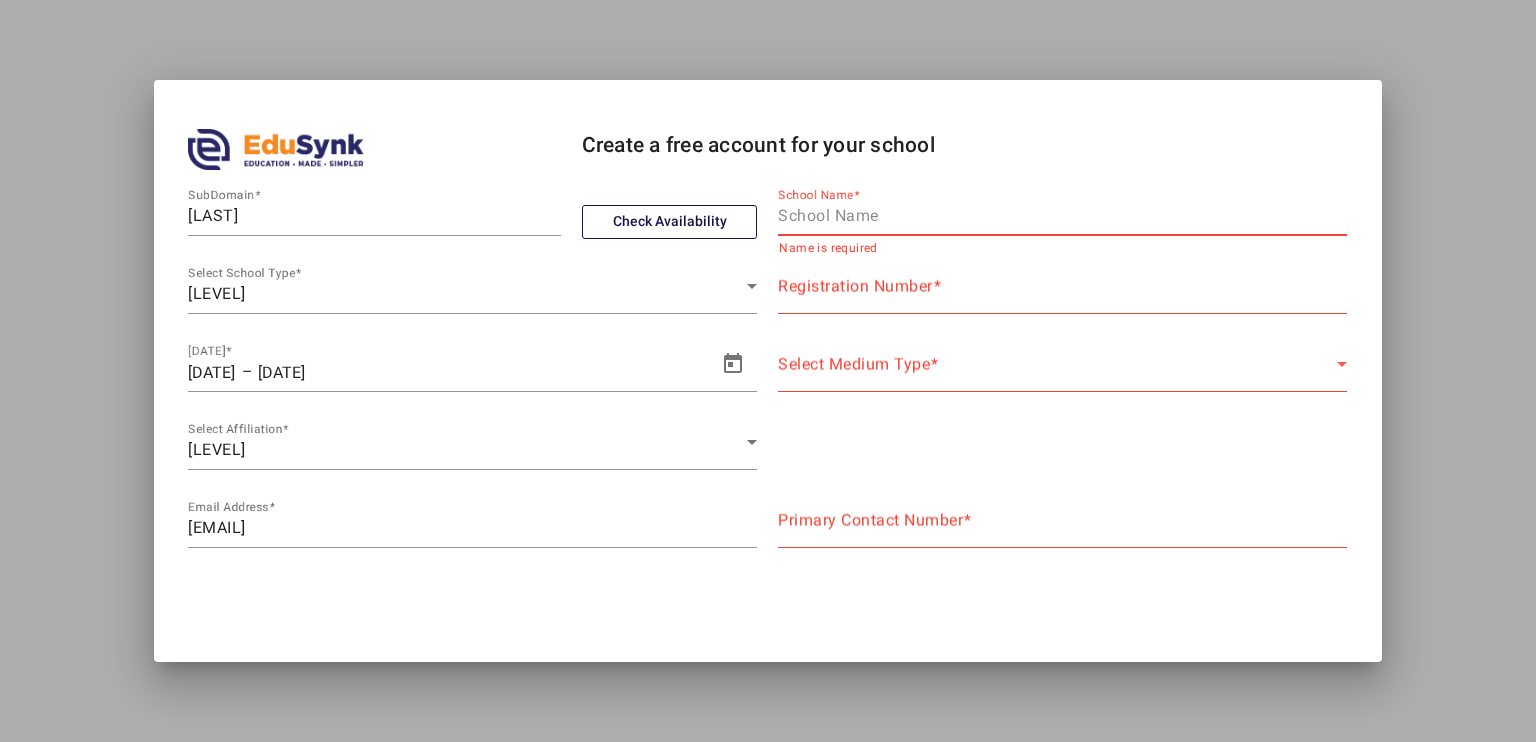 paste on "[INSTITUTION]" 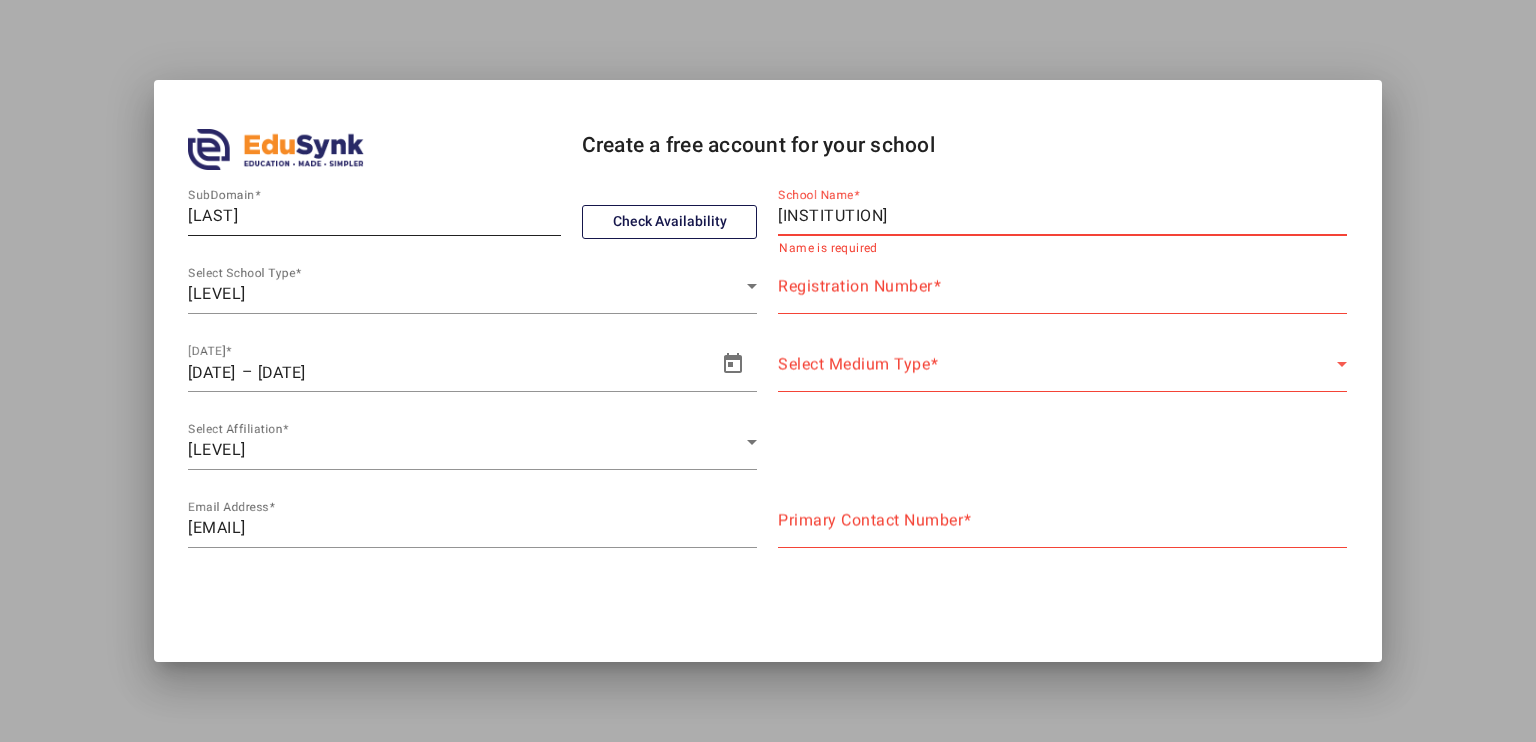 type on "[INSTITUTION]" 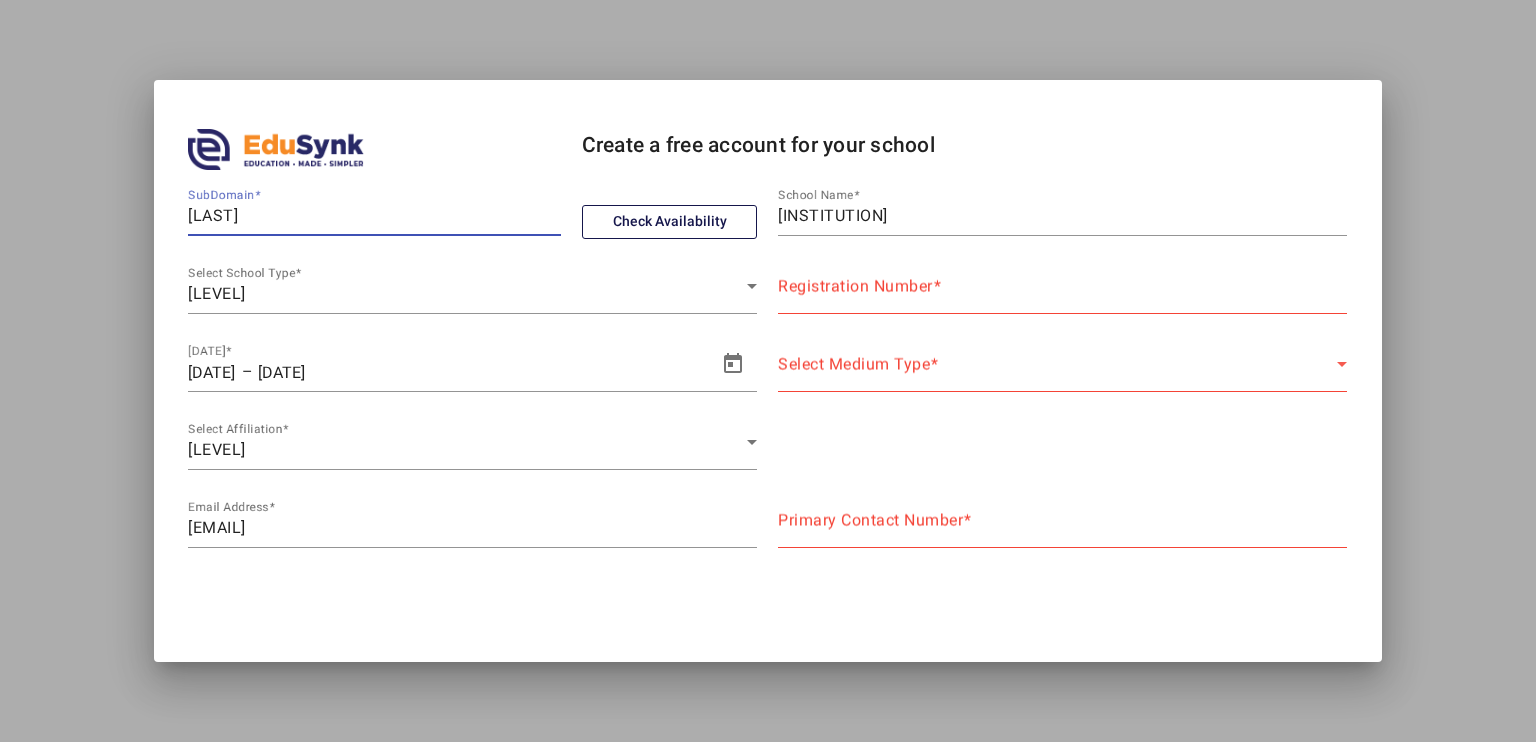 click on "[LAST]" at bounding box center [374, 216] 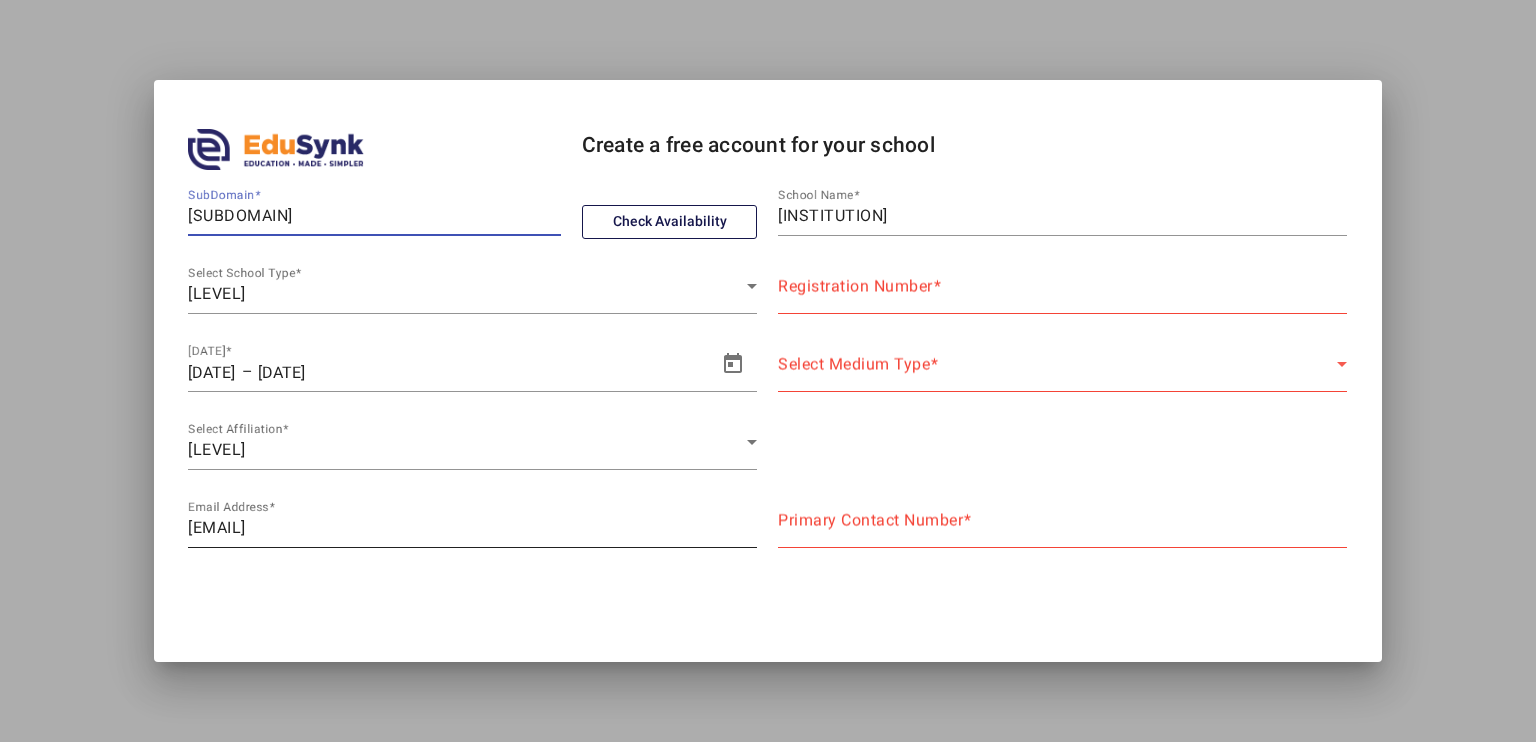 type on "[SUBDOMAIN]" 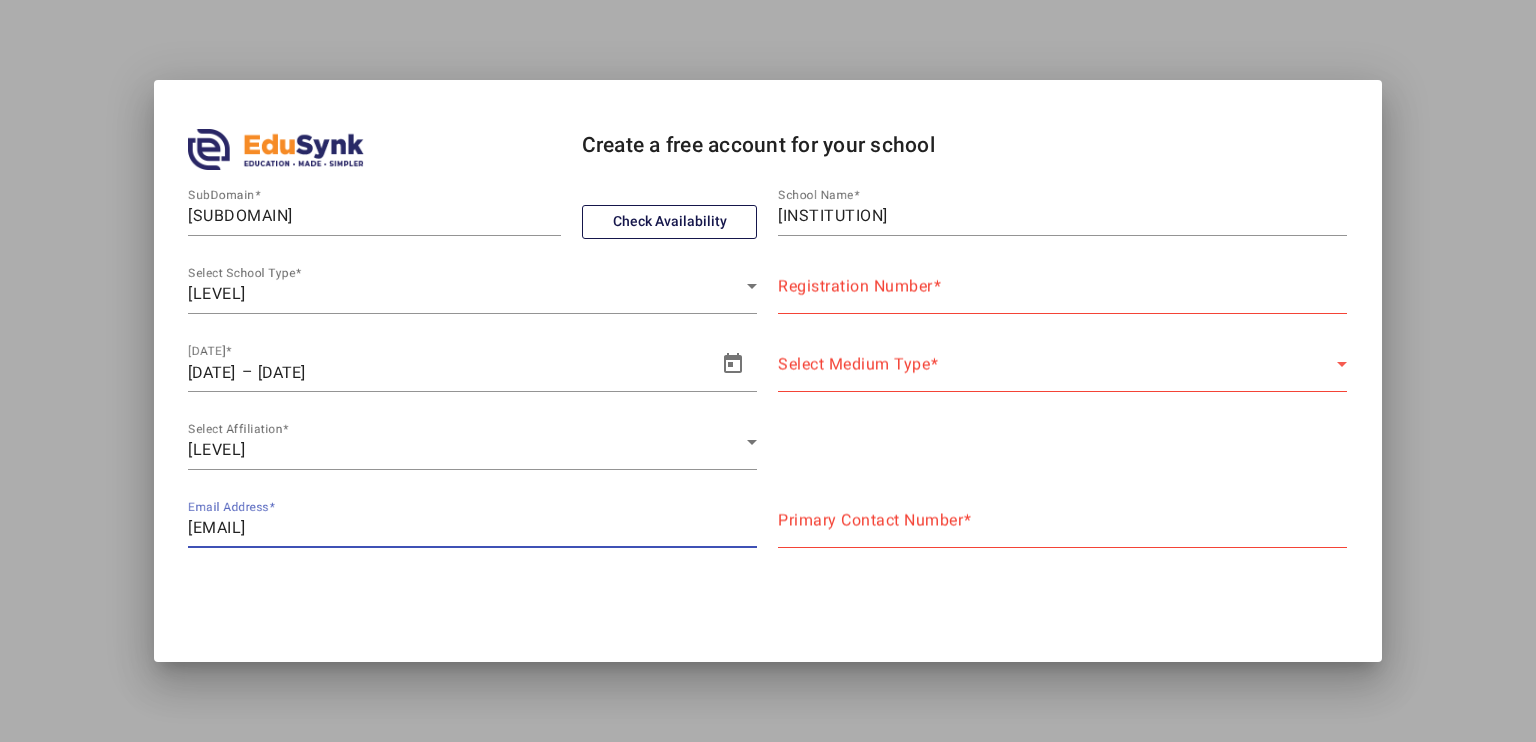 click on "[EMAIL]" at bounding box center (472, 528) 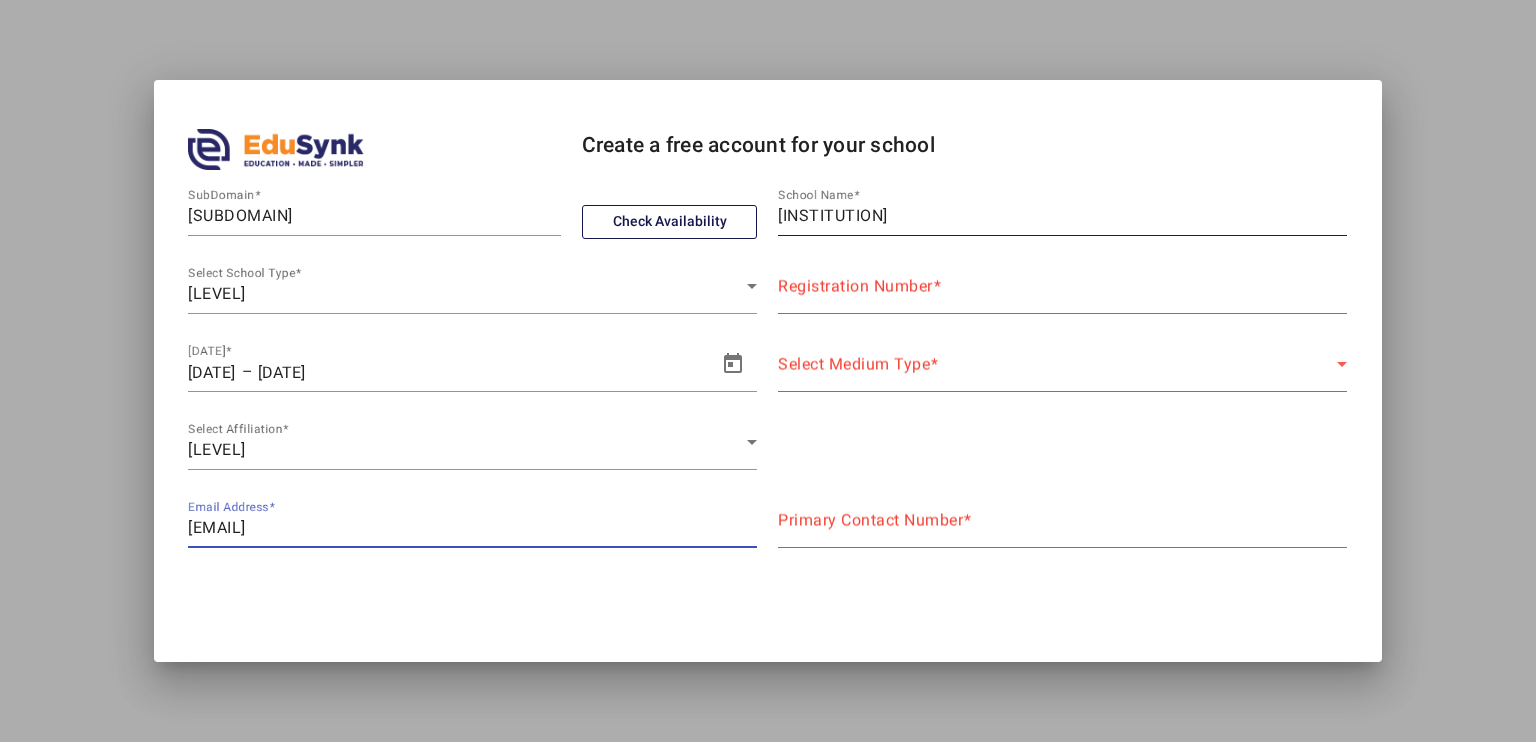 type on "[EMAIL]" 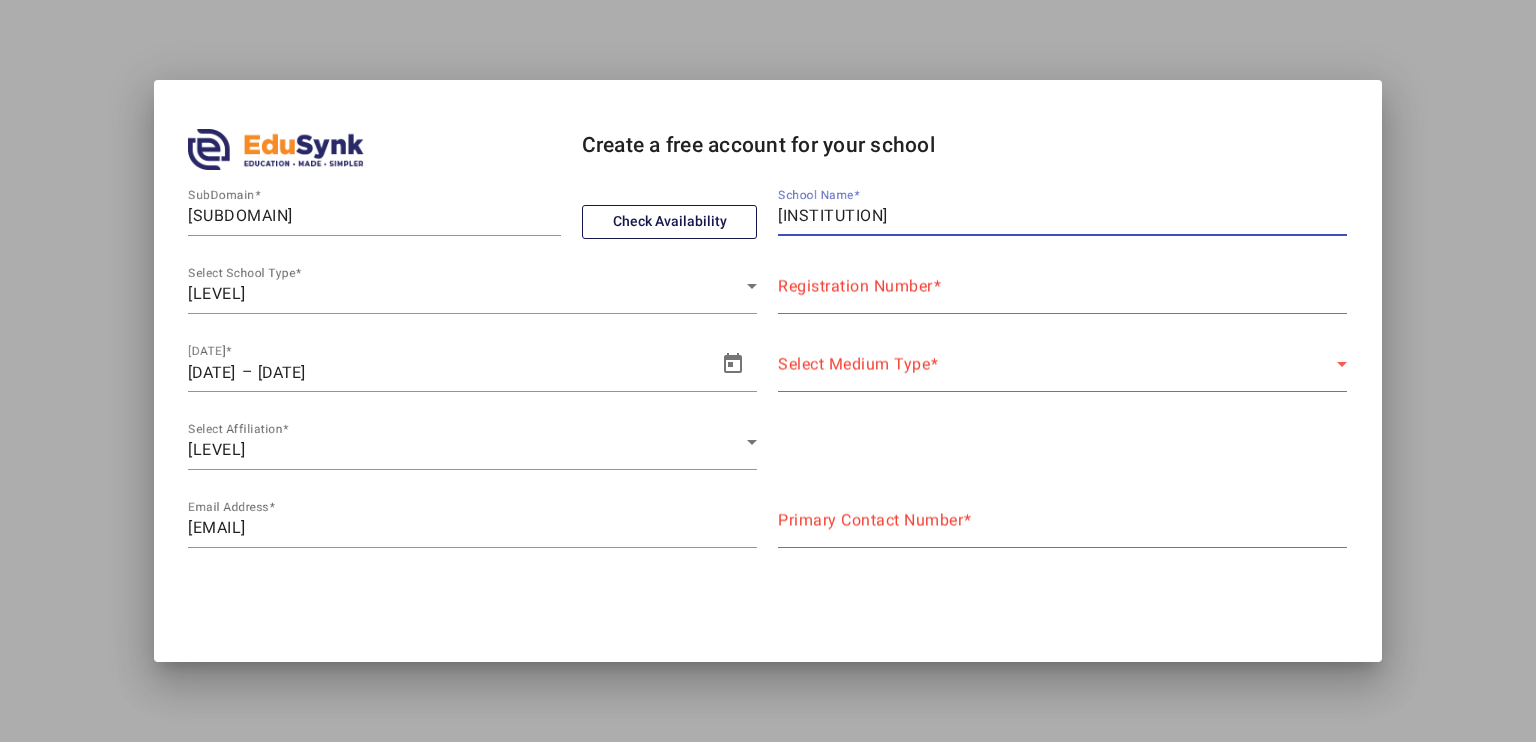 click on "[INSTITUTION]" at bounding box center (1062, 216) 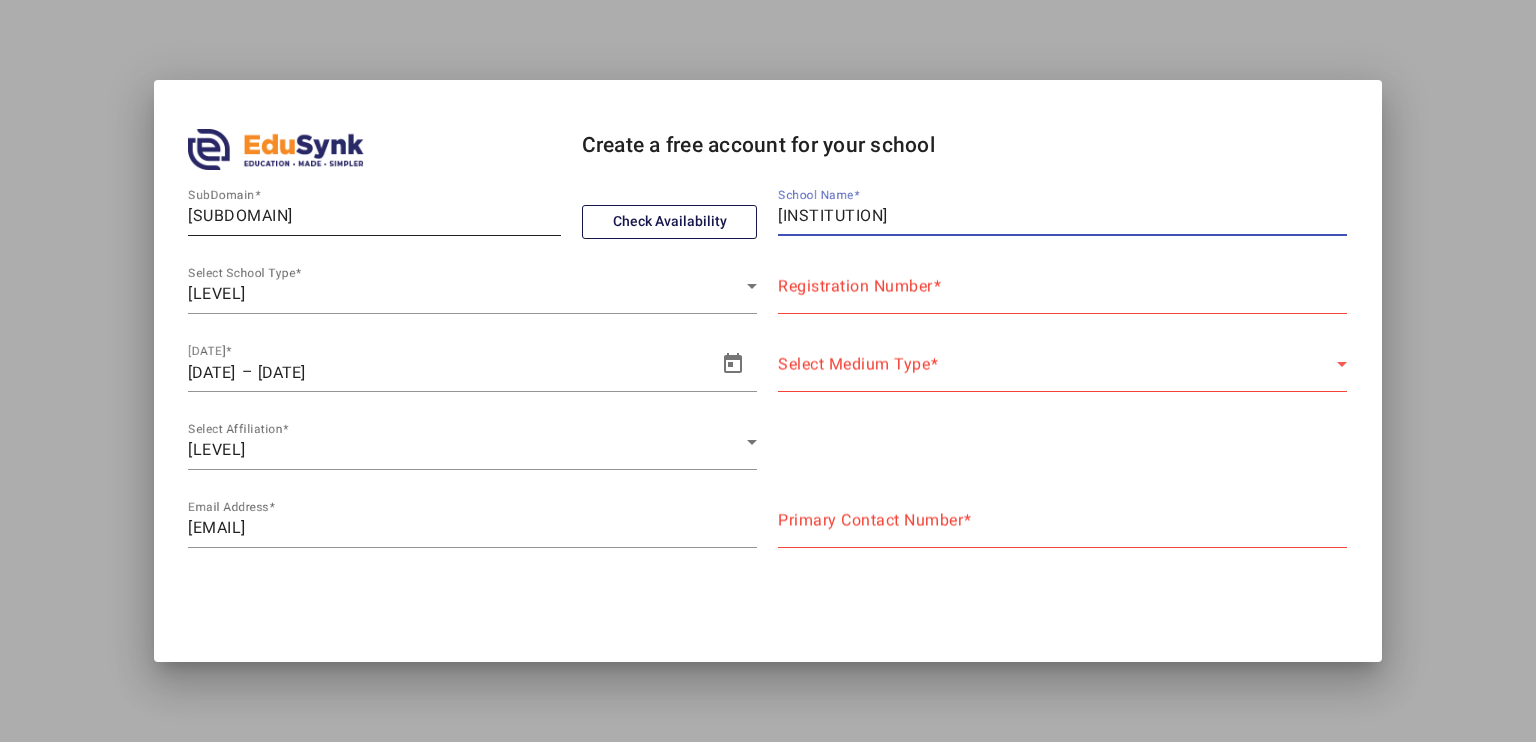 type on "[INSTITUTION]" 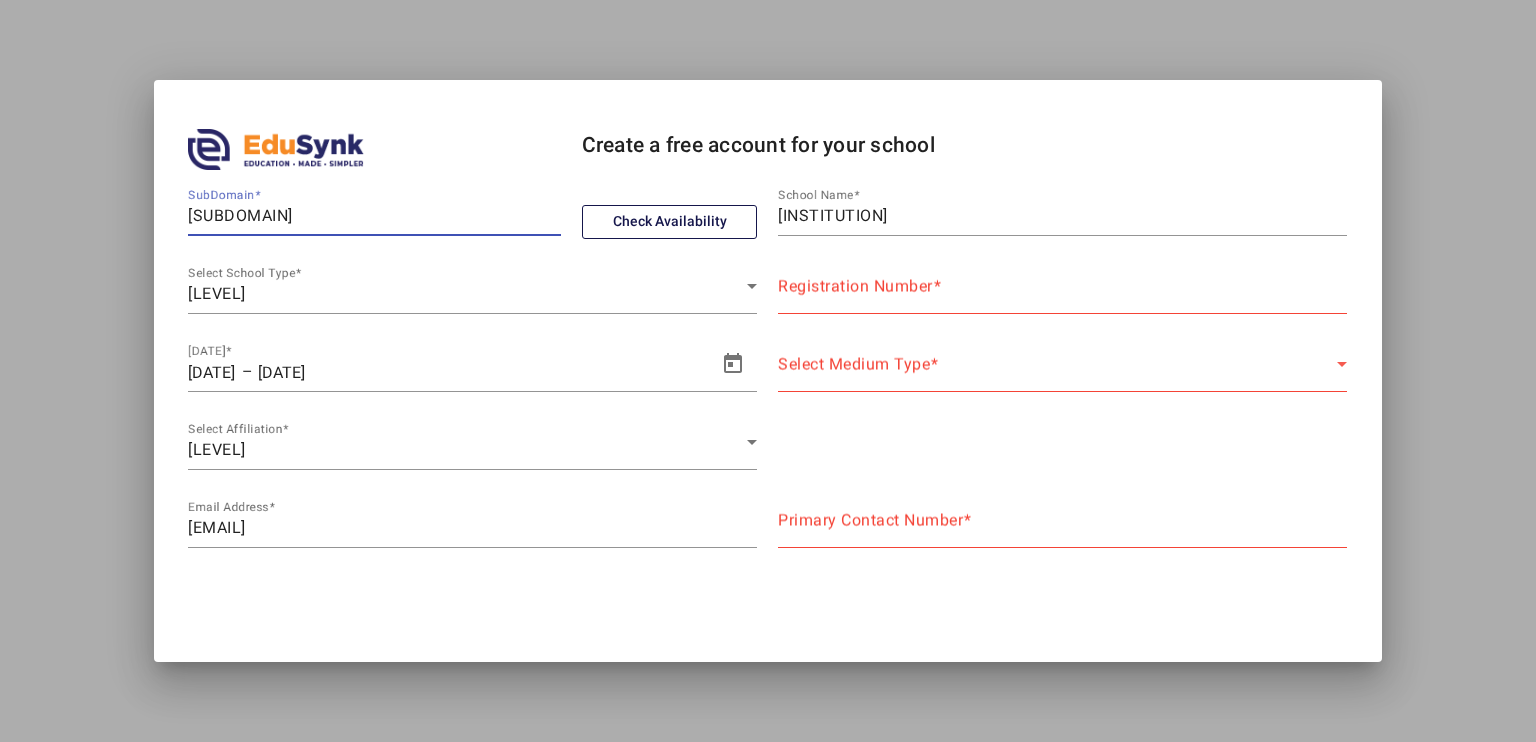 click on "[SUBDOMAIN]" at bounding box center [374, 216] 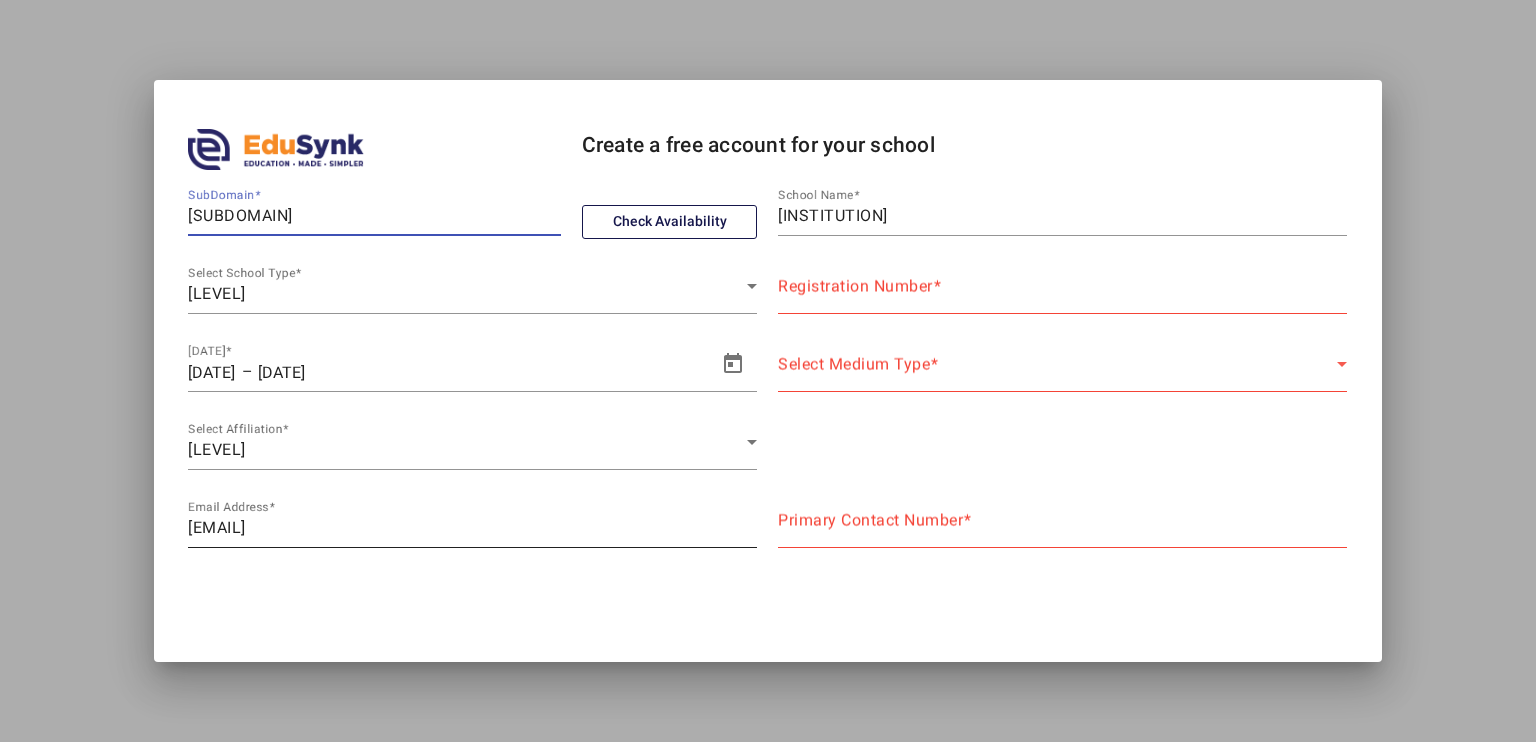 type on "[SUBDOMAIN]" 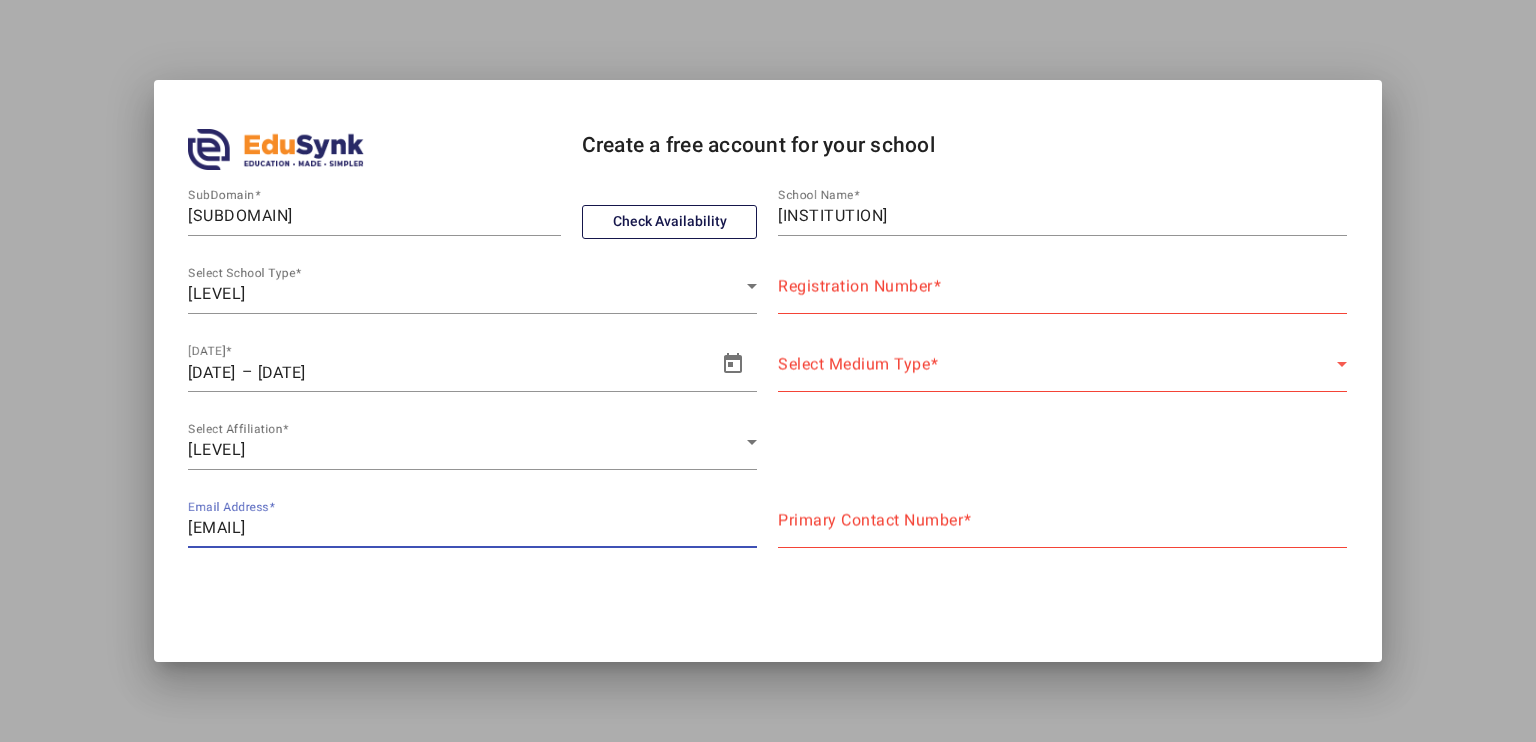 click on "[EMAIL]" at bounding box center [472, 528] 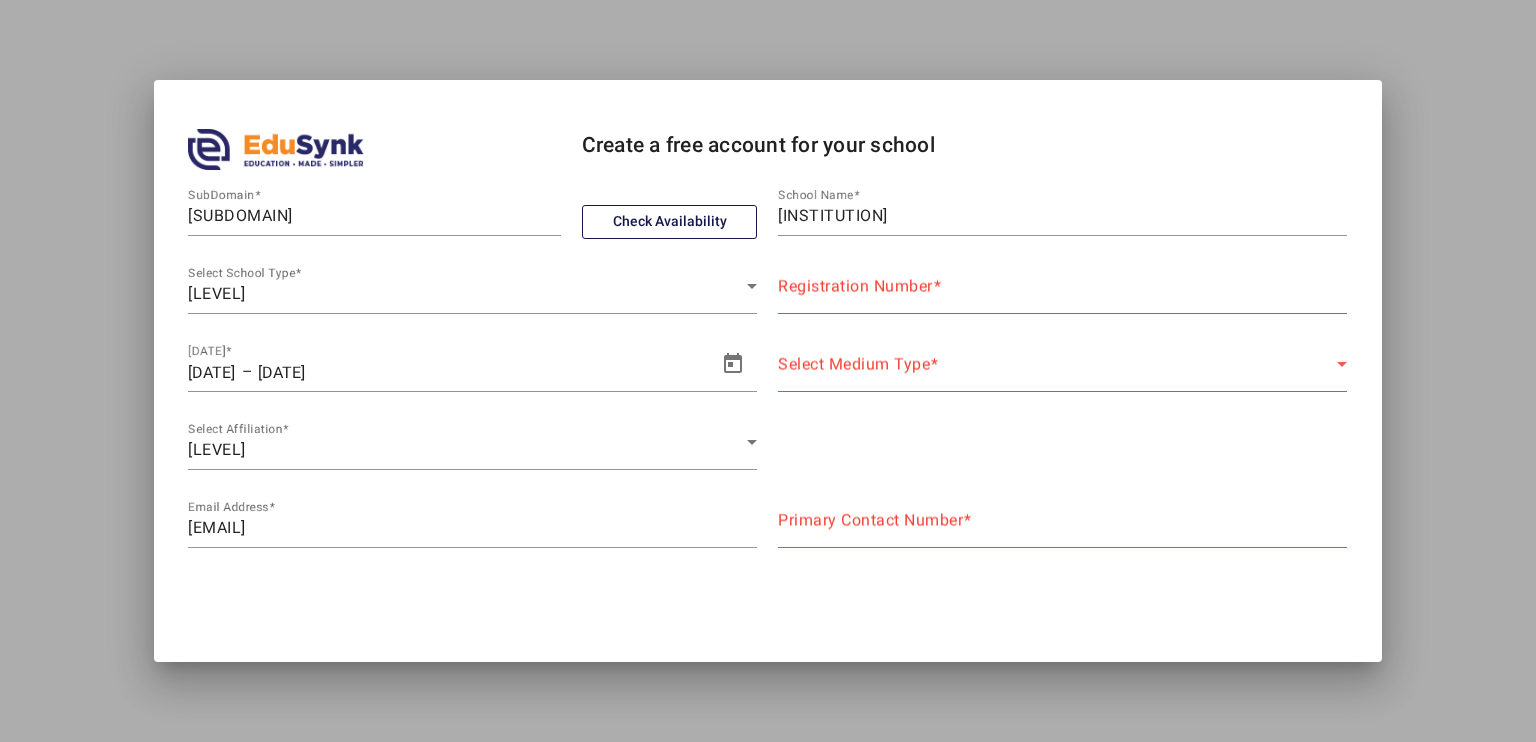 click on "Registration Number" at bounding box center [855, 286] 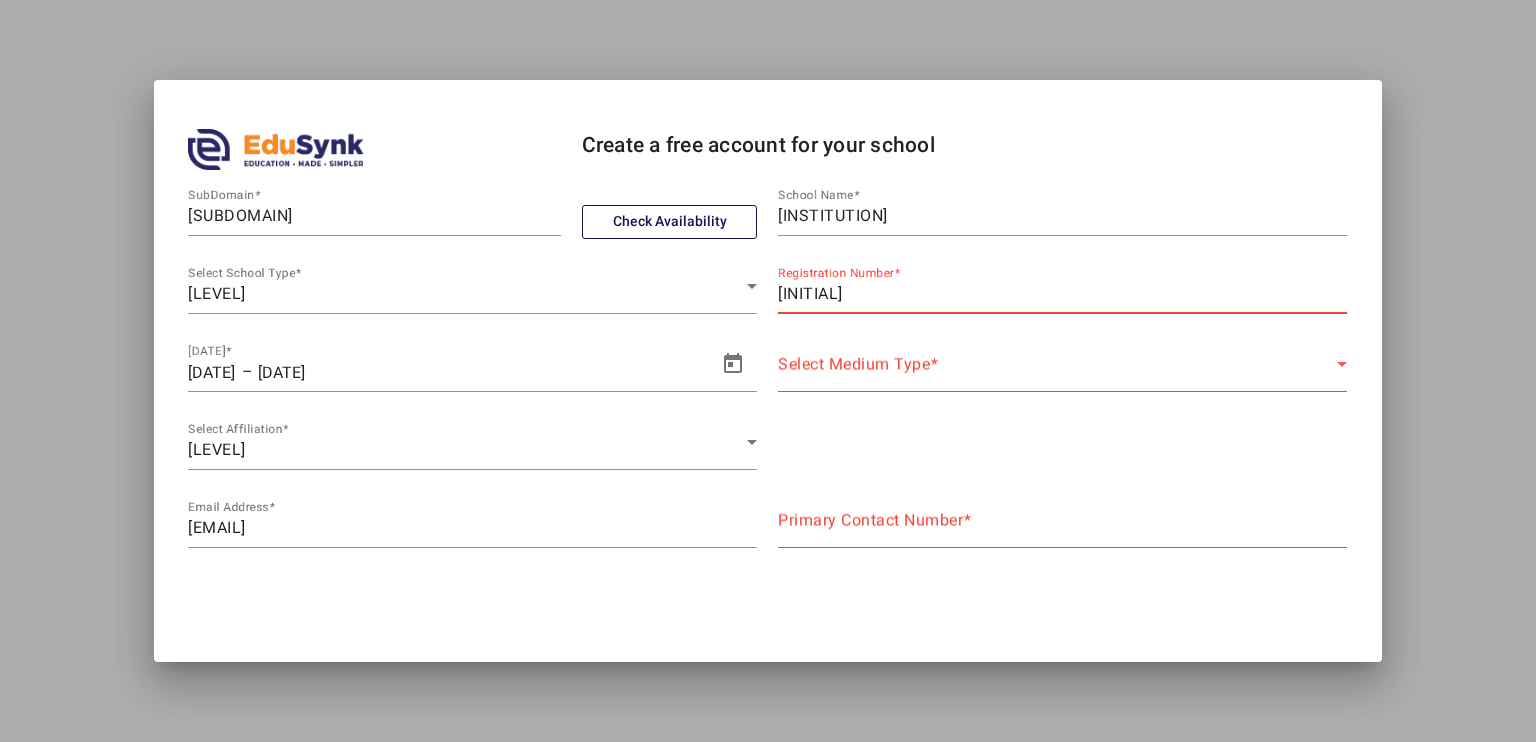 type on "[INITIAL]" 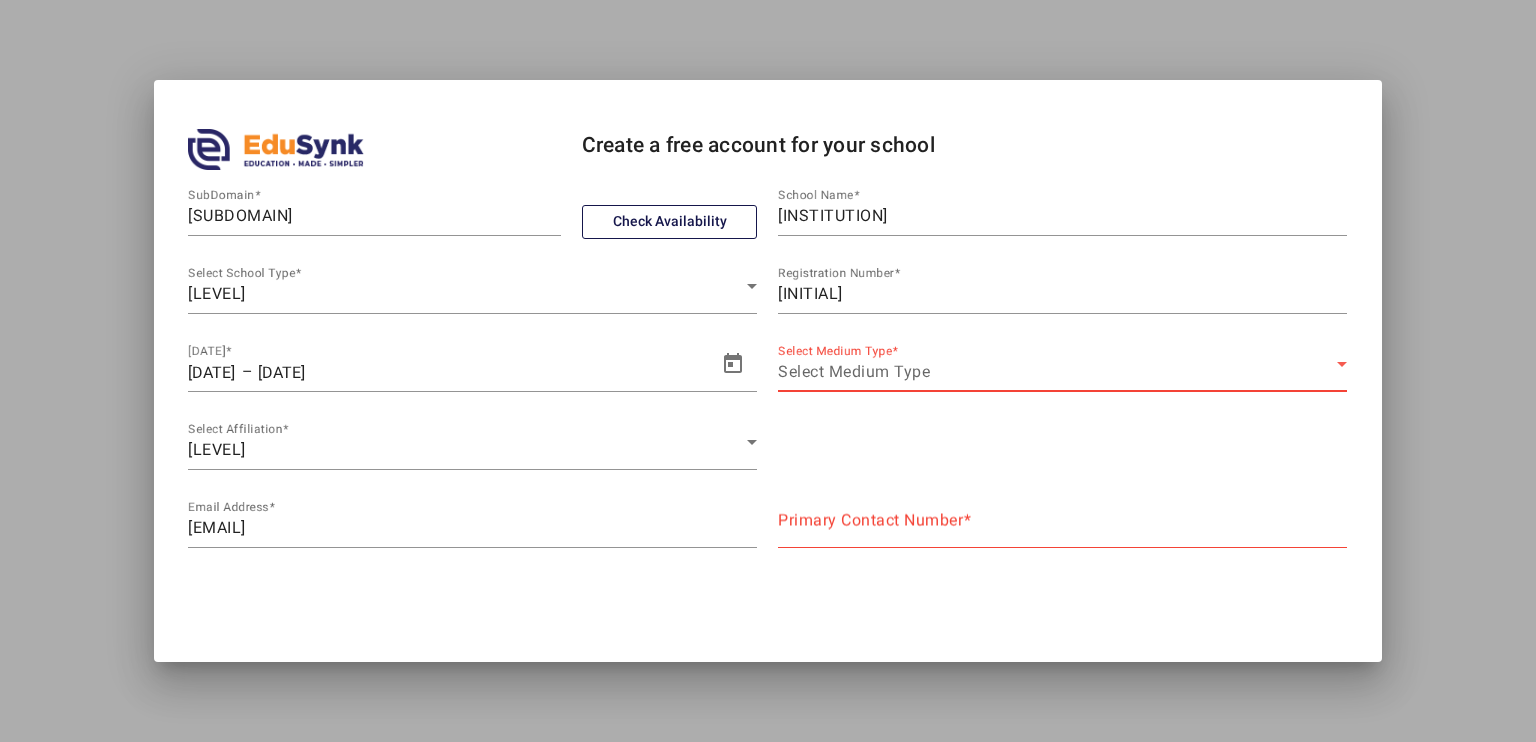 click on "Select Medium Type" at bounding box center [854, 371] 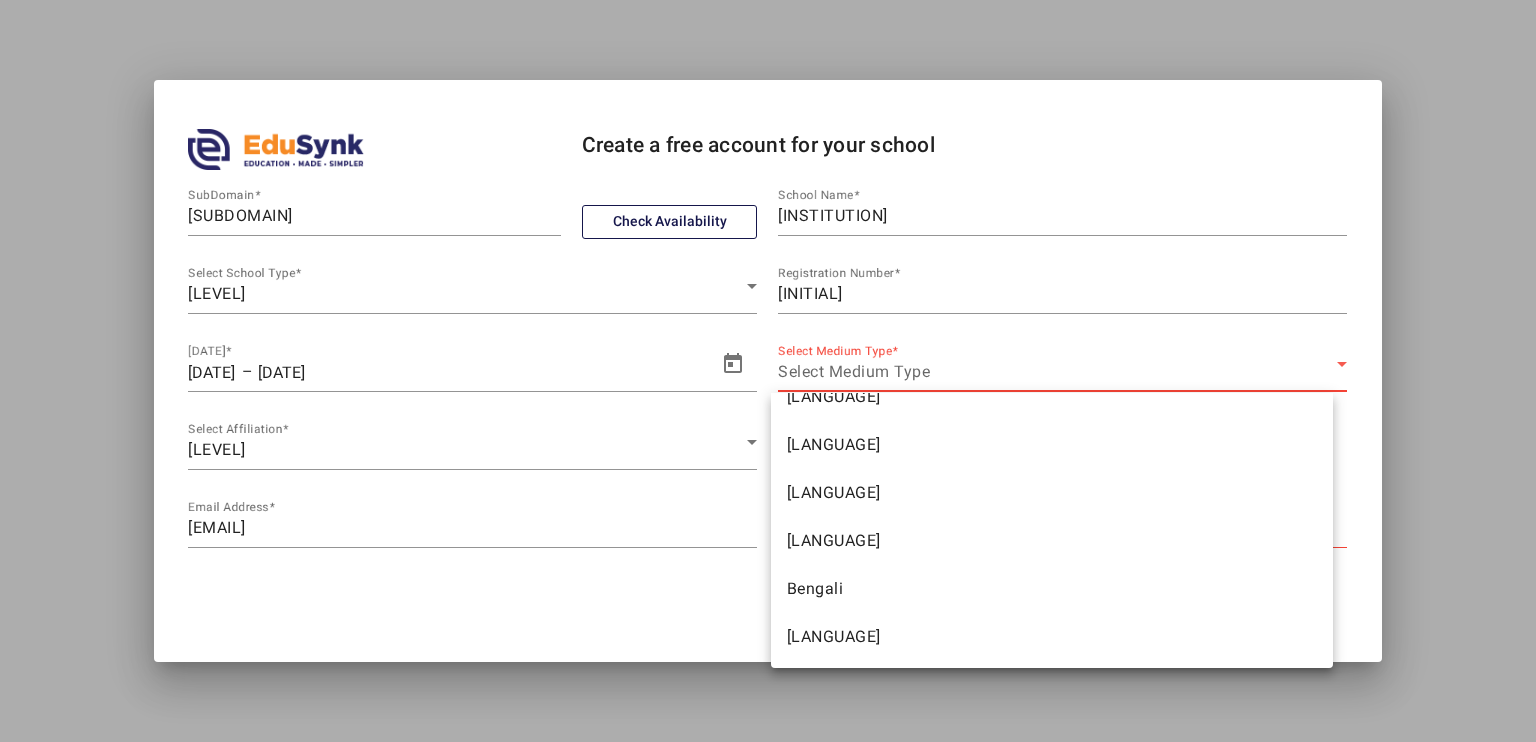 scroll, scrollTop: 0, scrollLeft: 0, axis: both 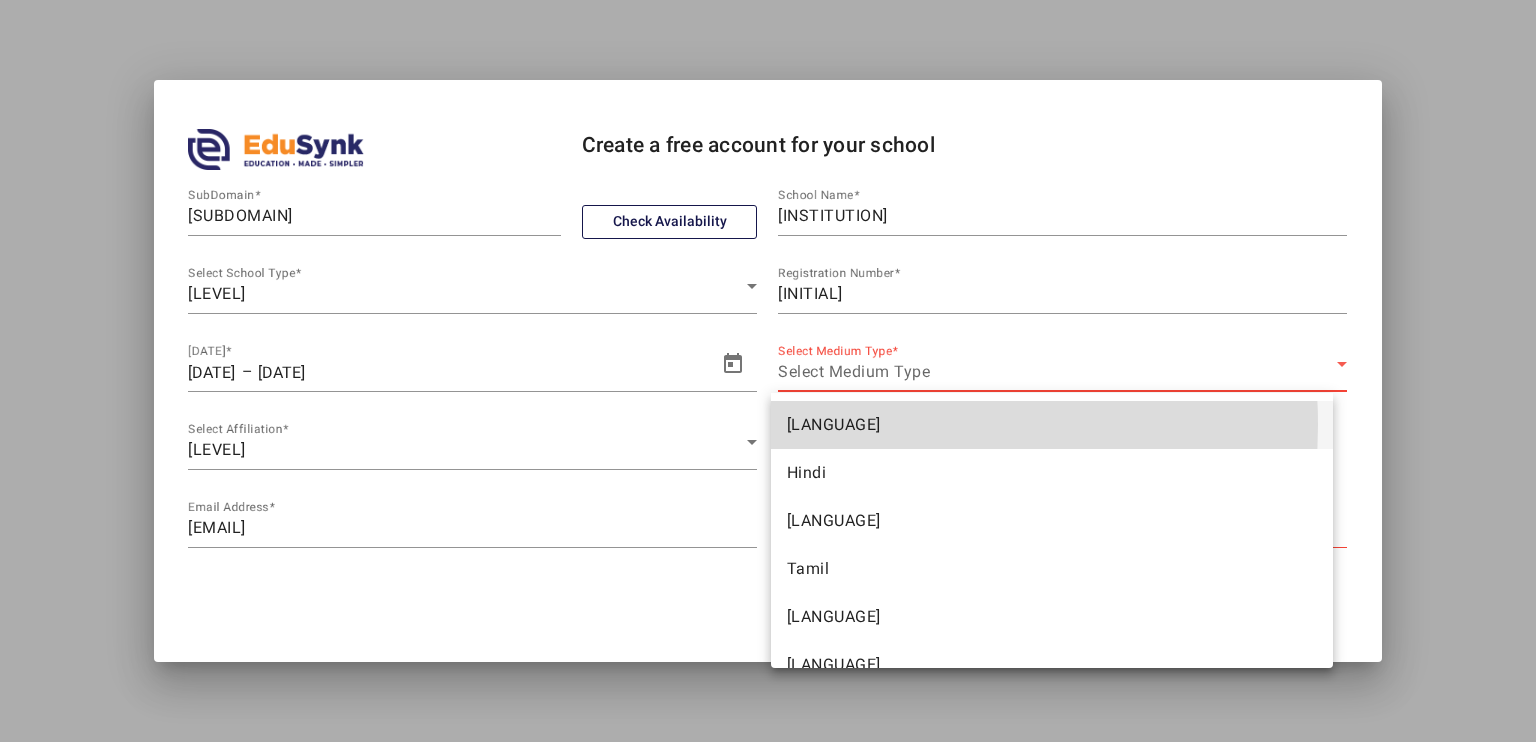 click on "[LANGUAGE]" at bounding box center (834, 425) 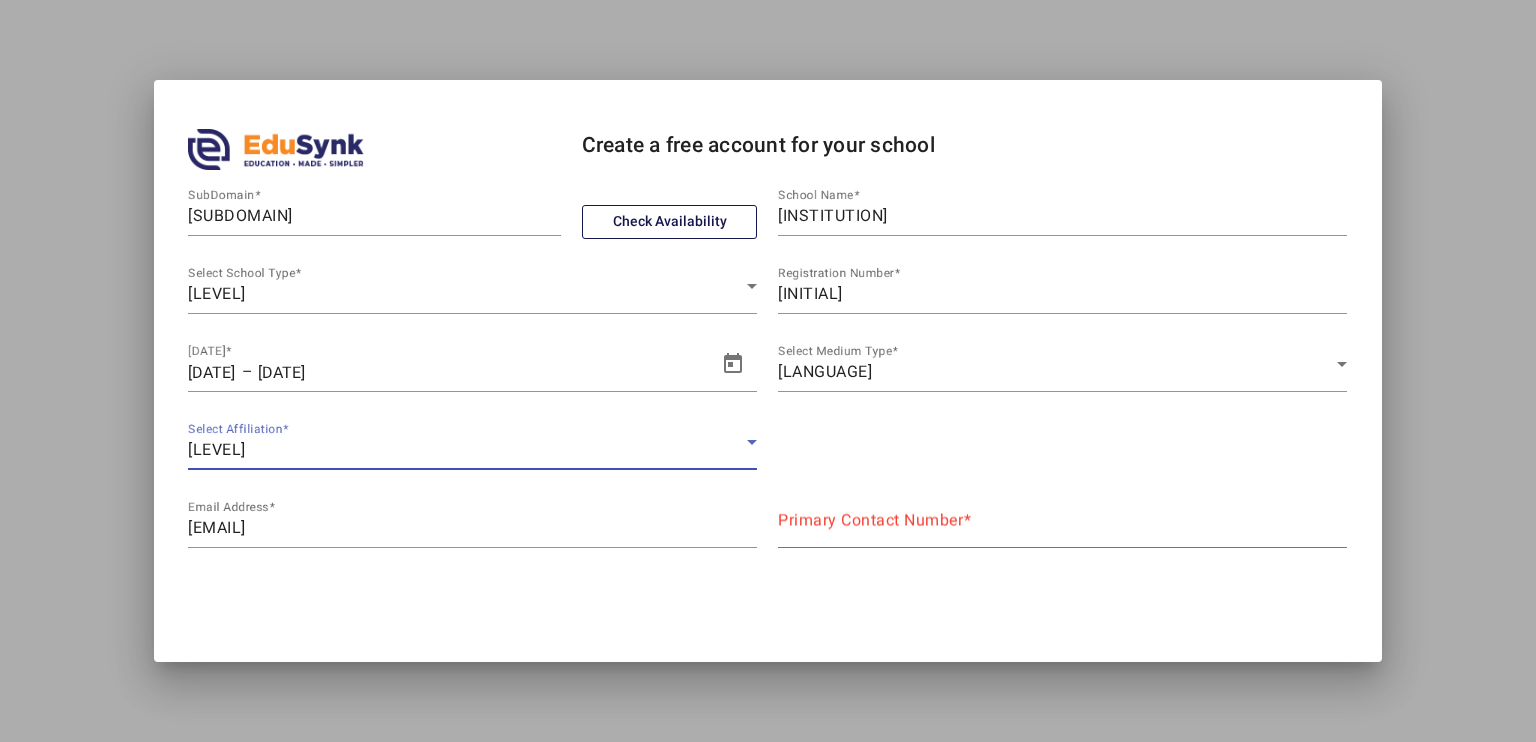 click on "[LEVEL]" at bounding box center (467, 450) 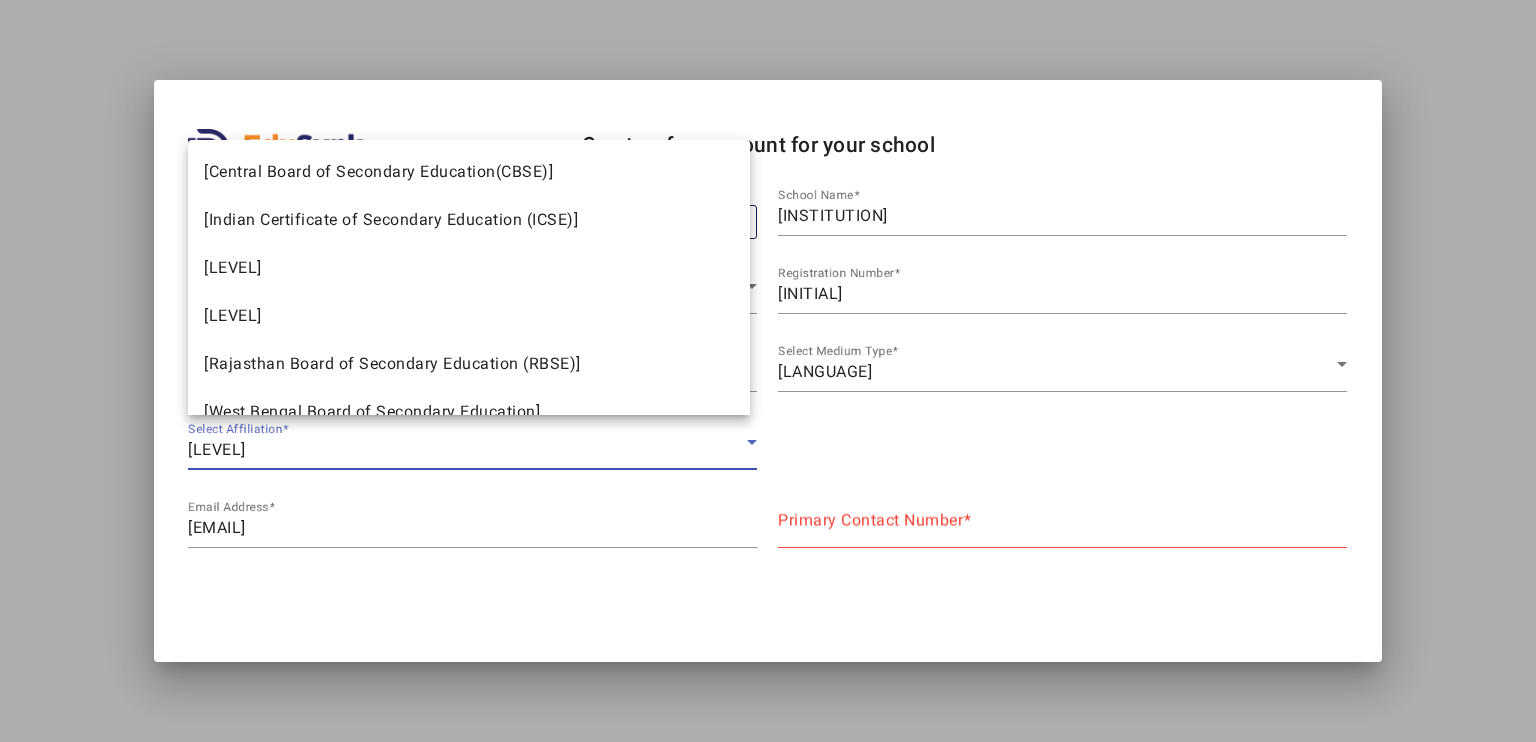 scroll, scrollTop: 692, scrollLeft: 0, axis: vertical 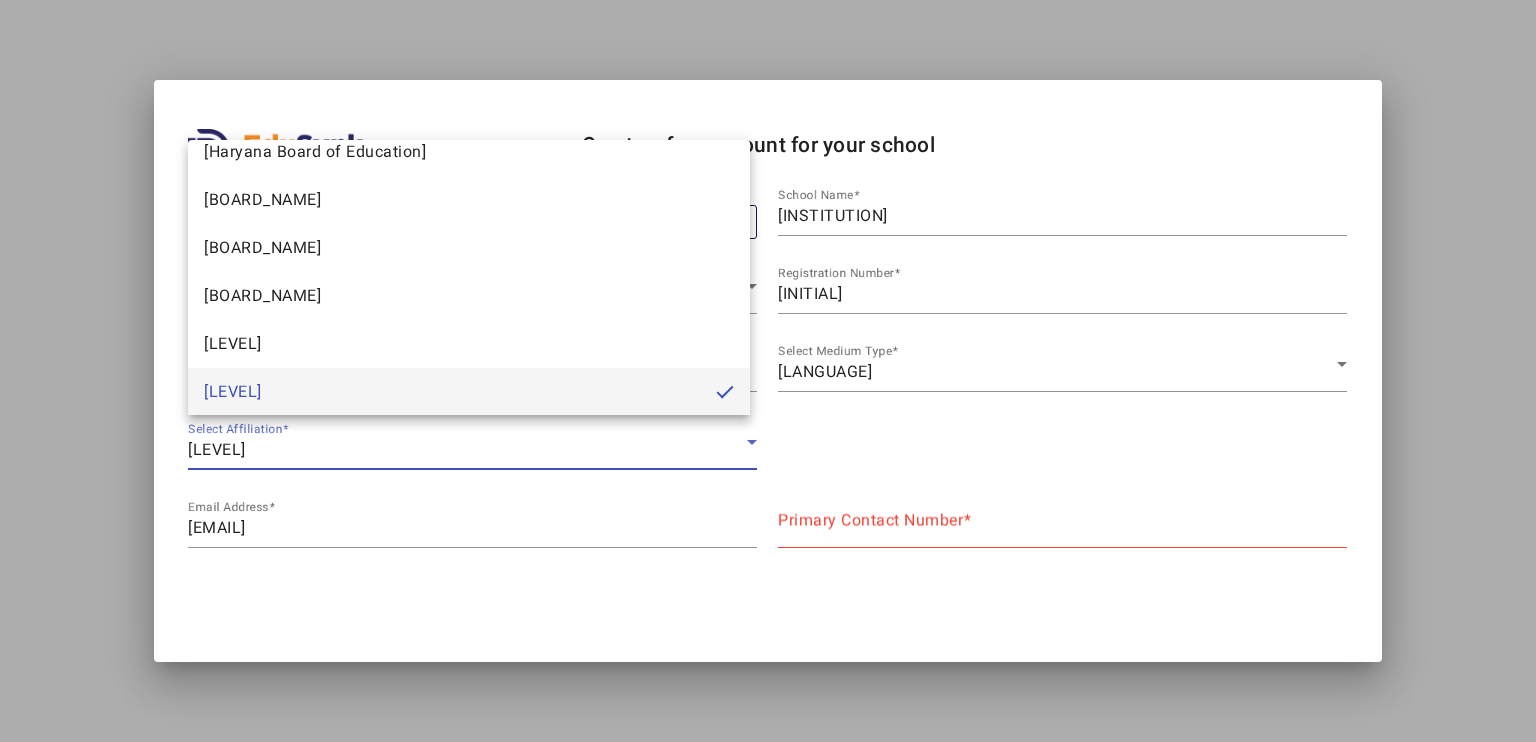 click at bounding box center [768, 371] 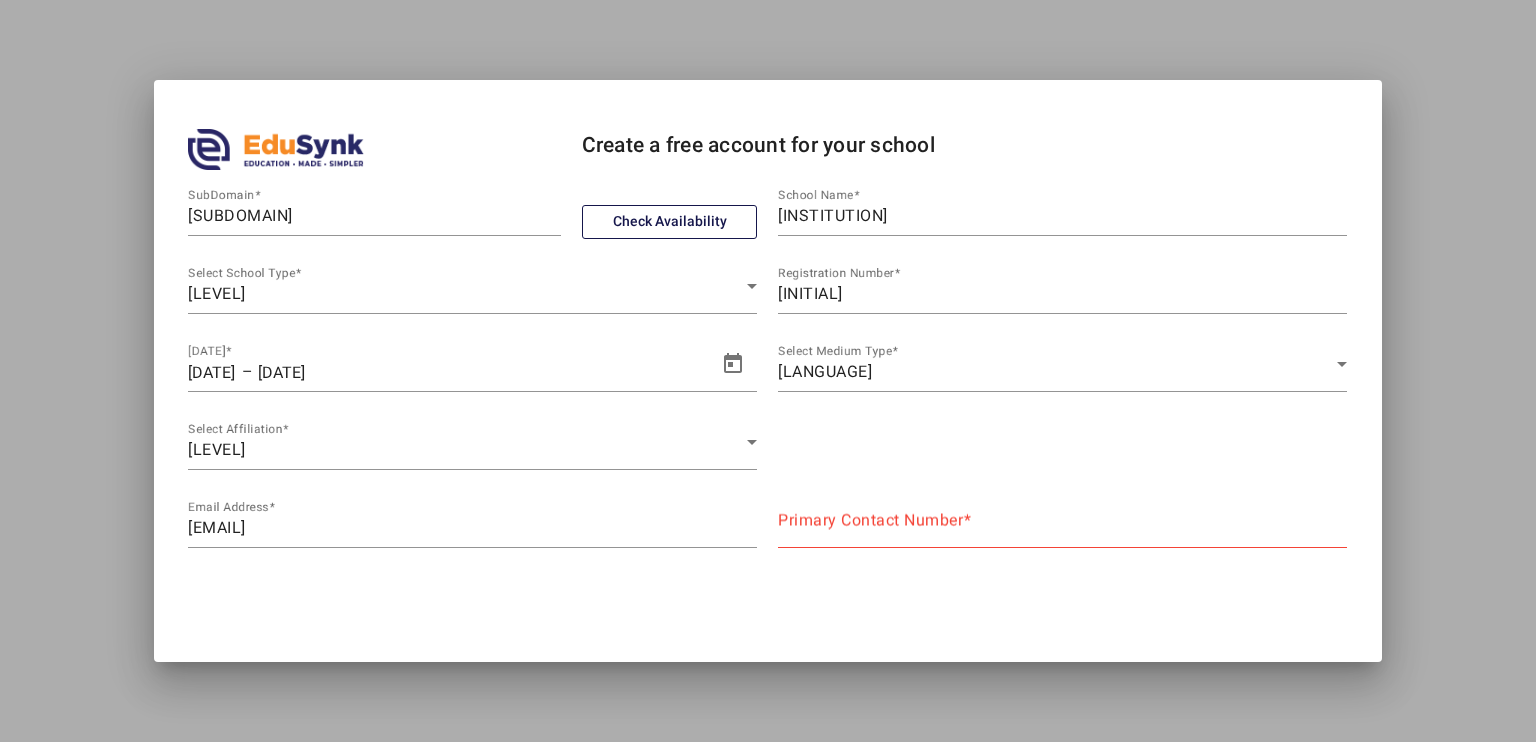 click on "Primary Contact Number" at bounding box center (870, 520) 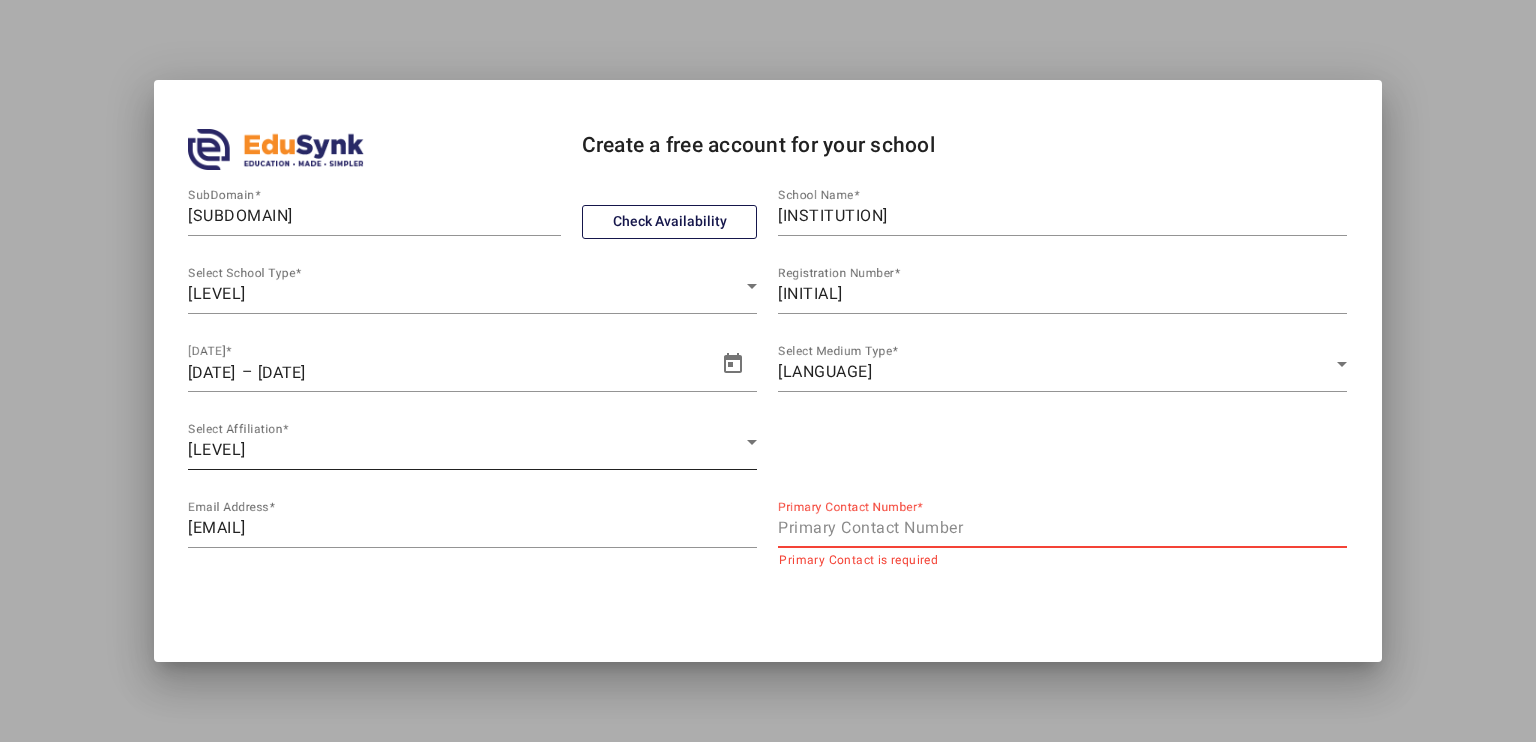 paste on "[PHONE]" 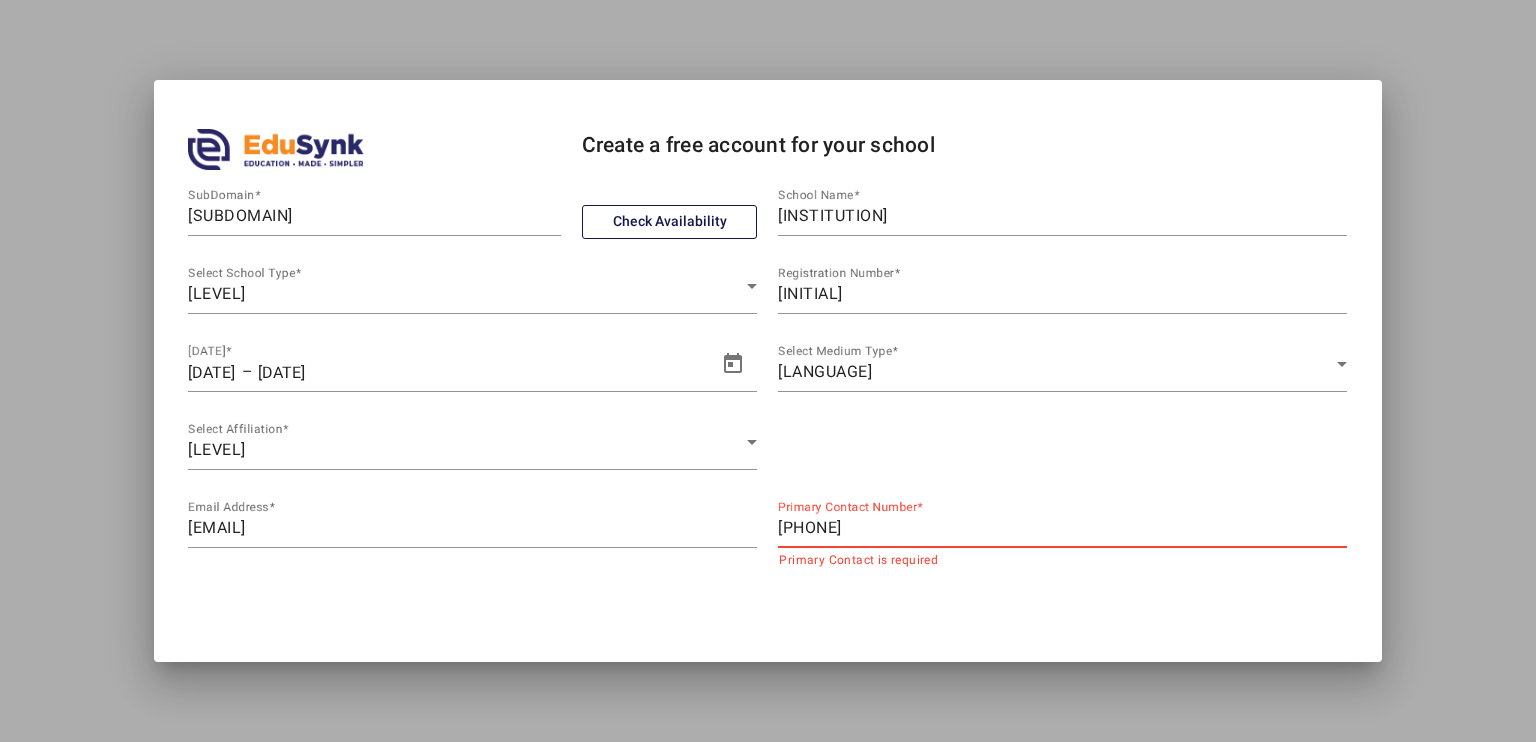 type on "[PHONE]" 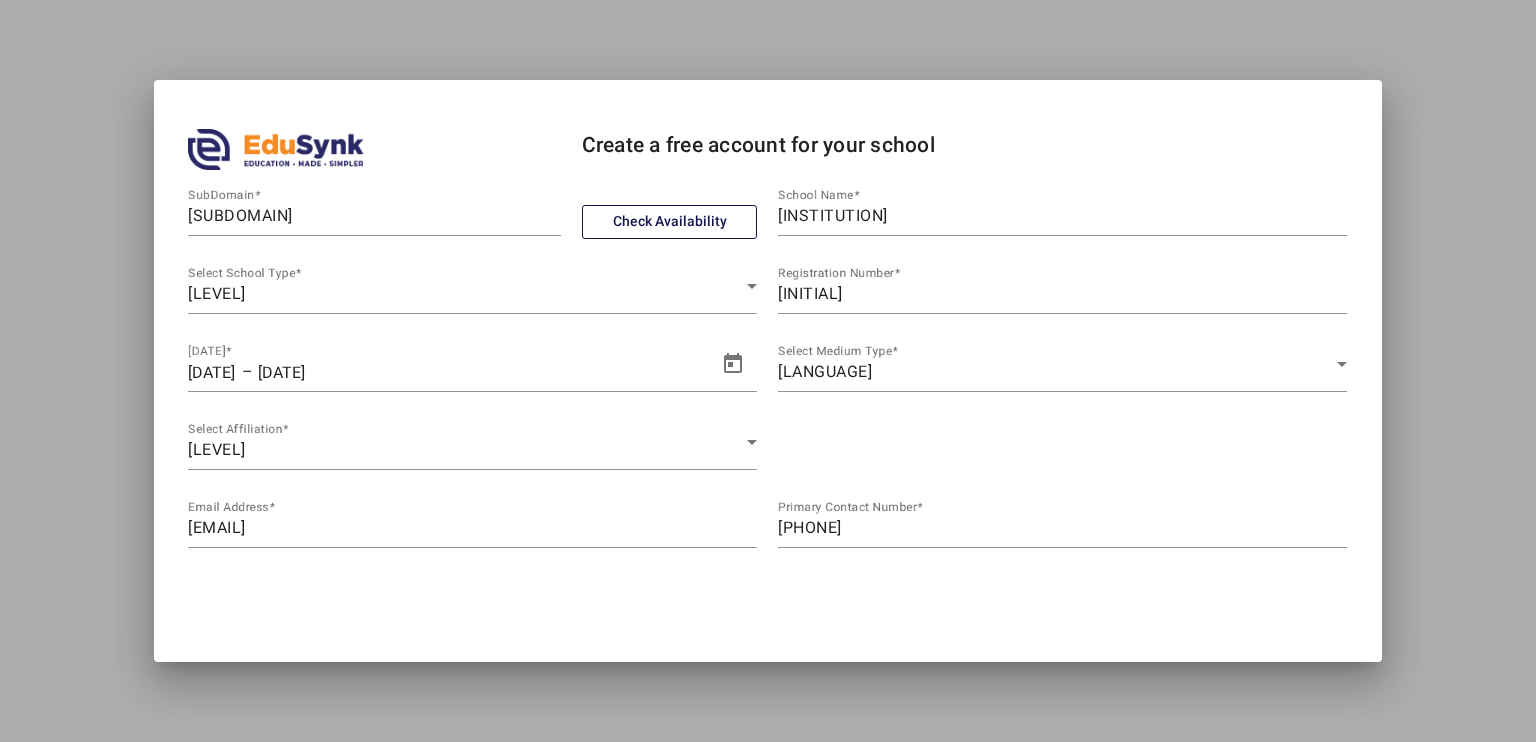 scroll, scrollTop: 64, scrollLeft: 0, axis: vertical 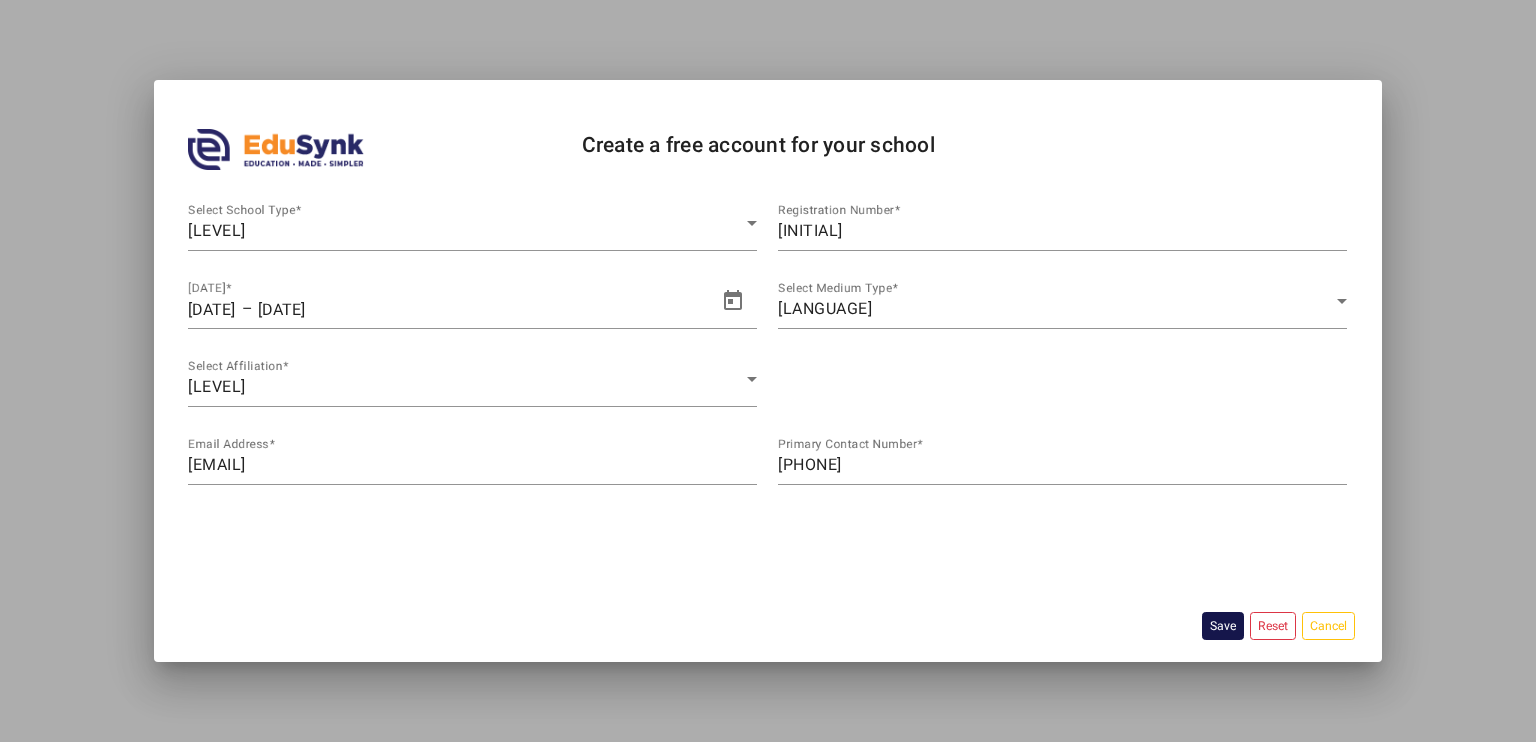 click on "Save" at bounding box center [1223, 625] 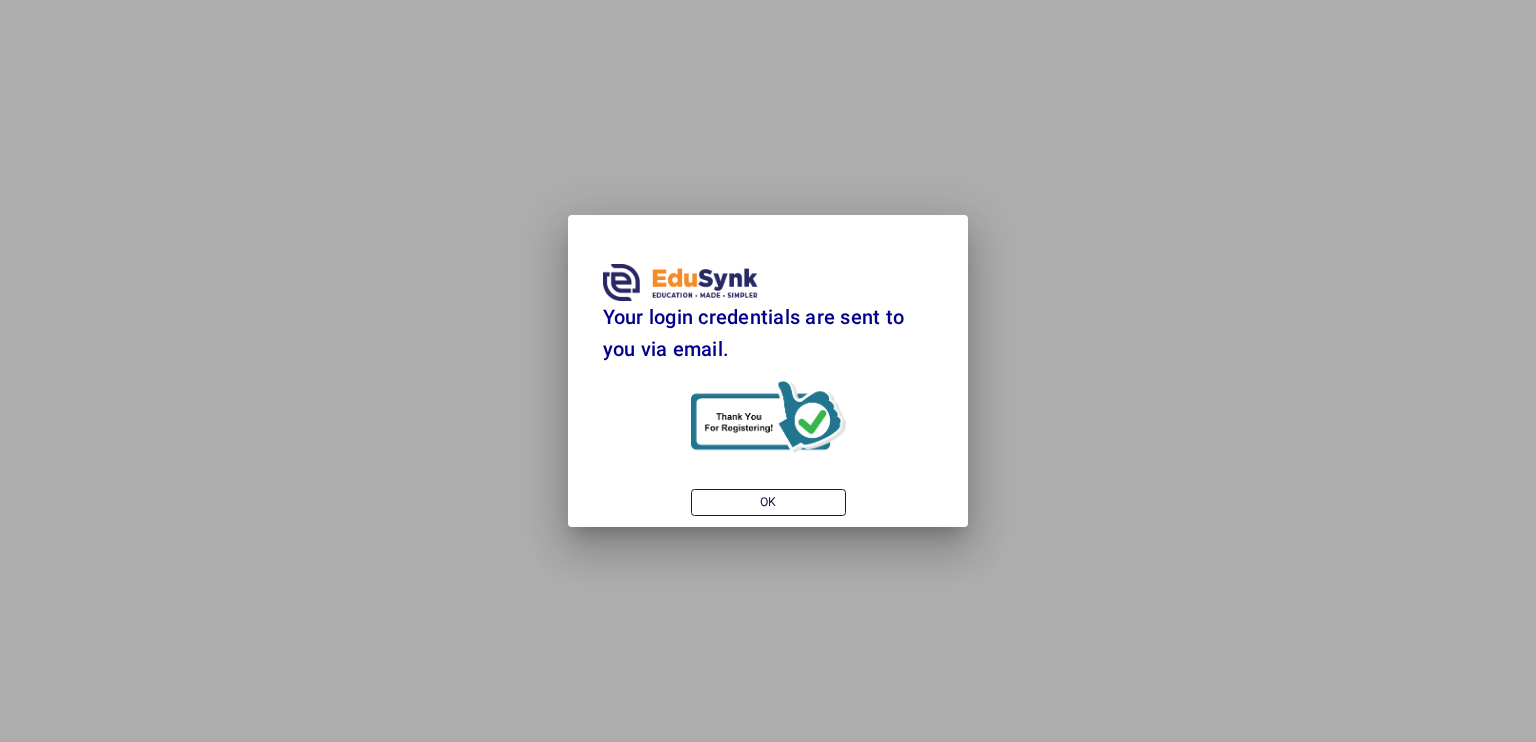 type 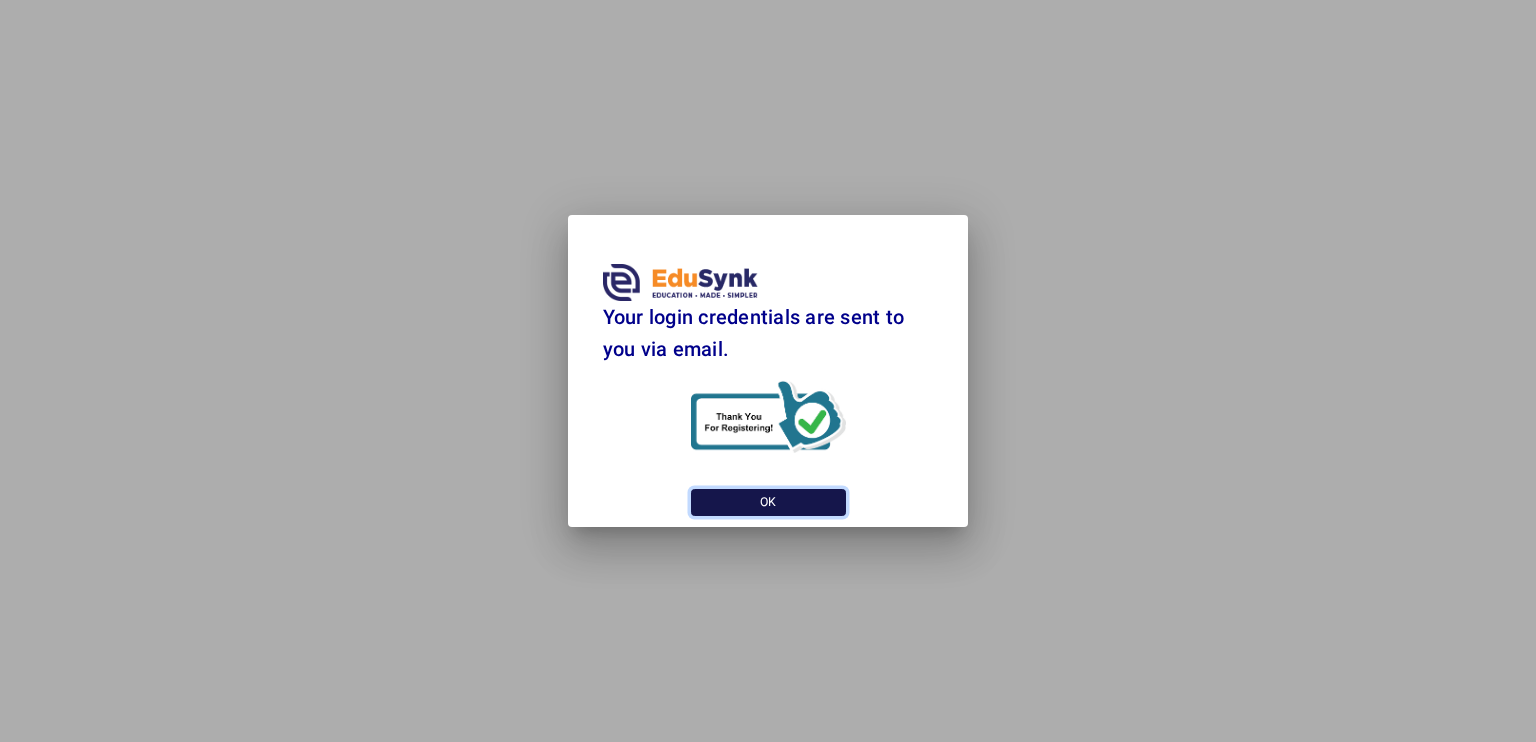 click on "OK" at bounding box center (768, 502) 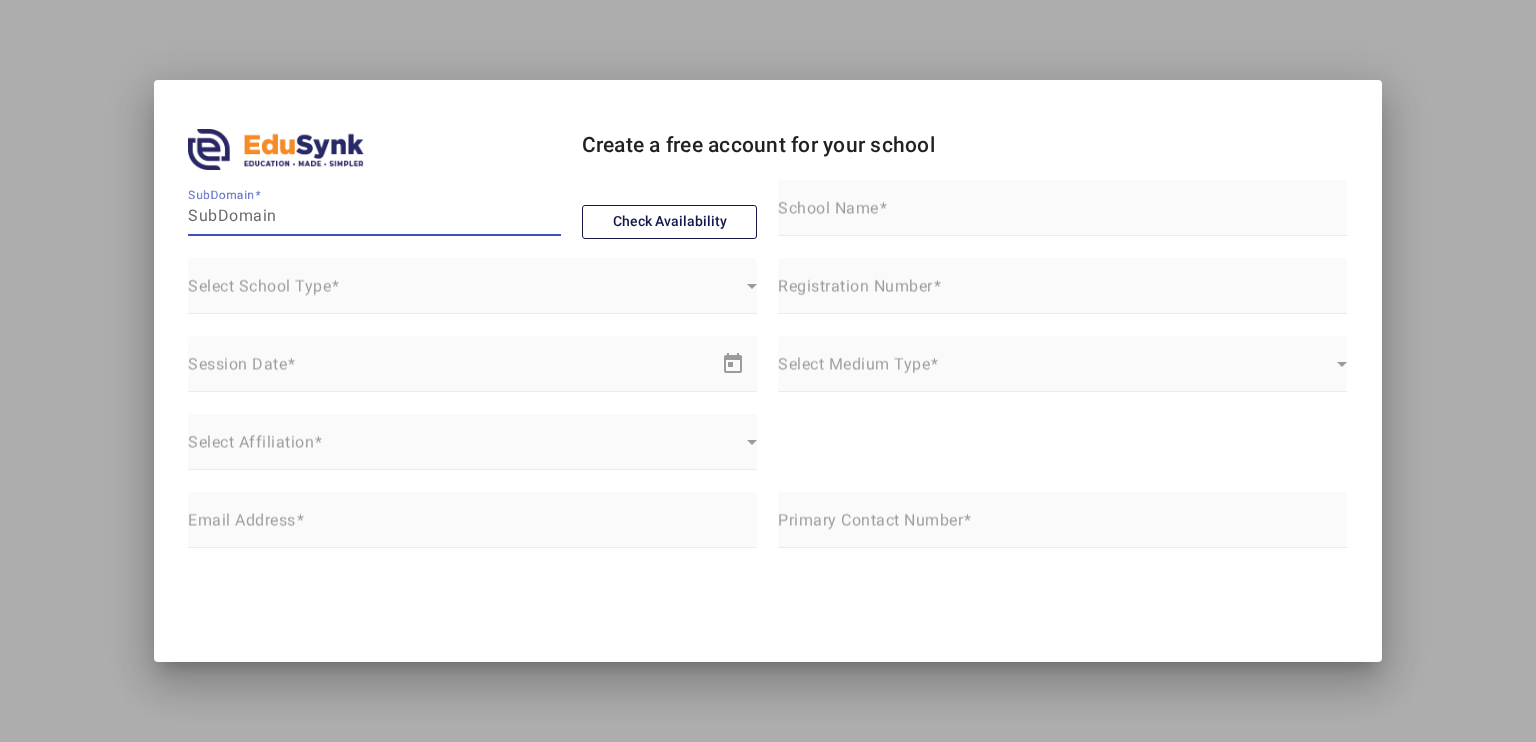 scroll, scrollTop: 0, scrollLeft: 0, axis: both 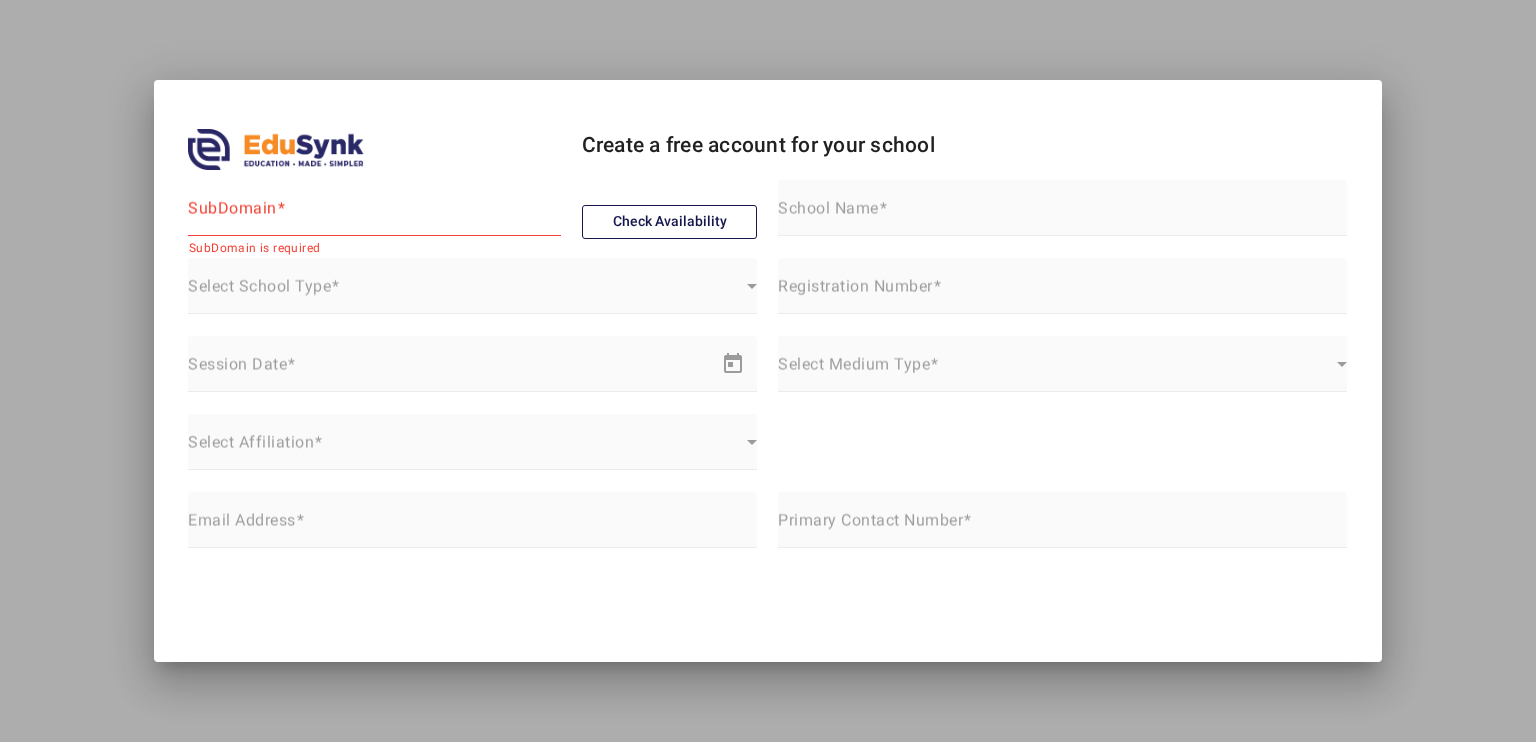 click on "Select Affiliation Select Affiliation" at bounding box center [472, 453] 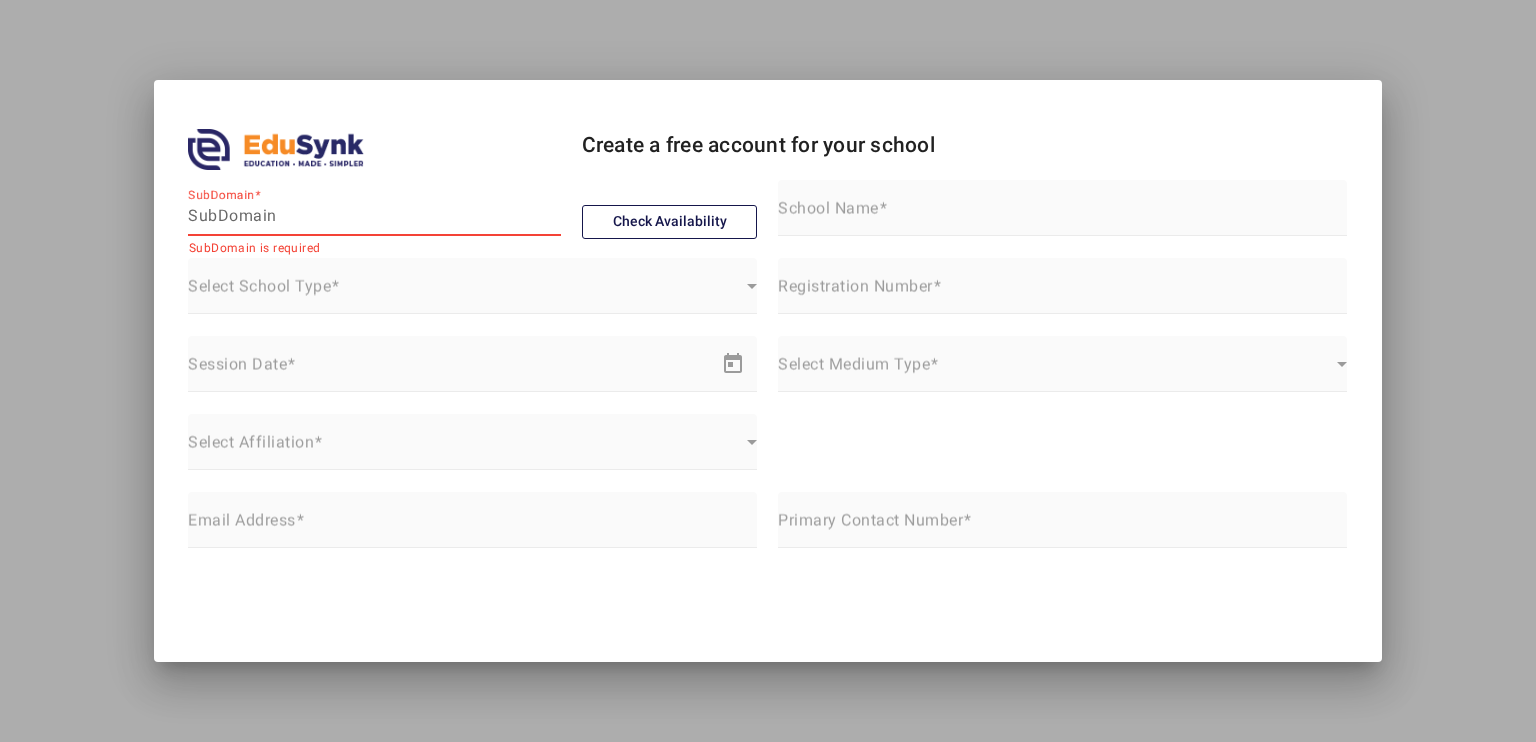 click on "SubDomain" at bounding box center (374, 216) 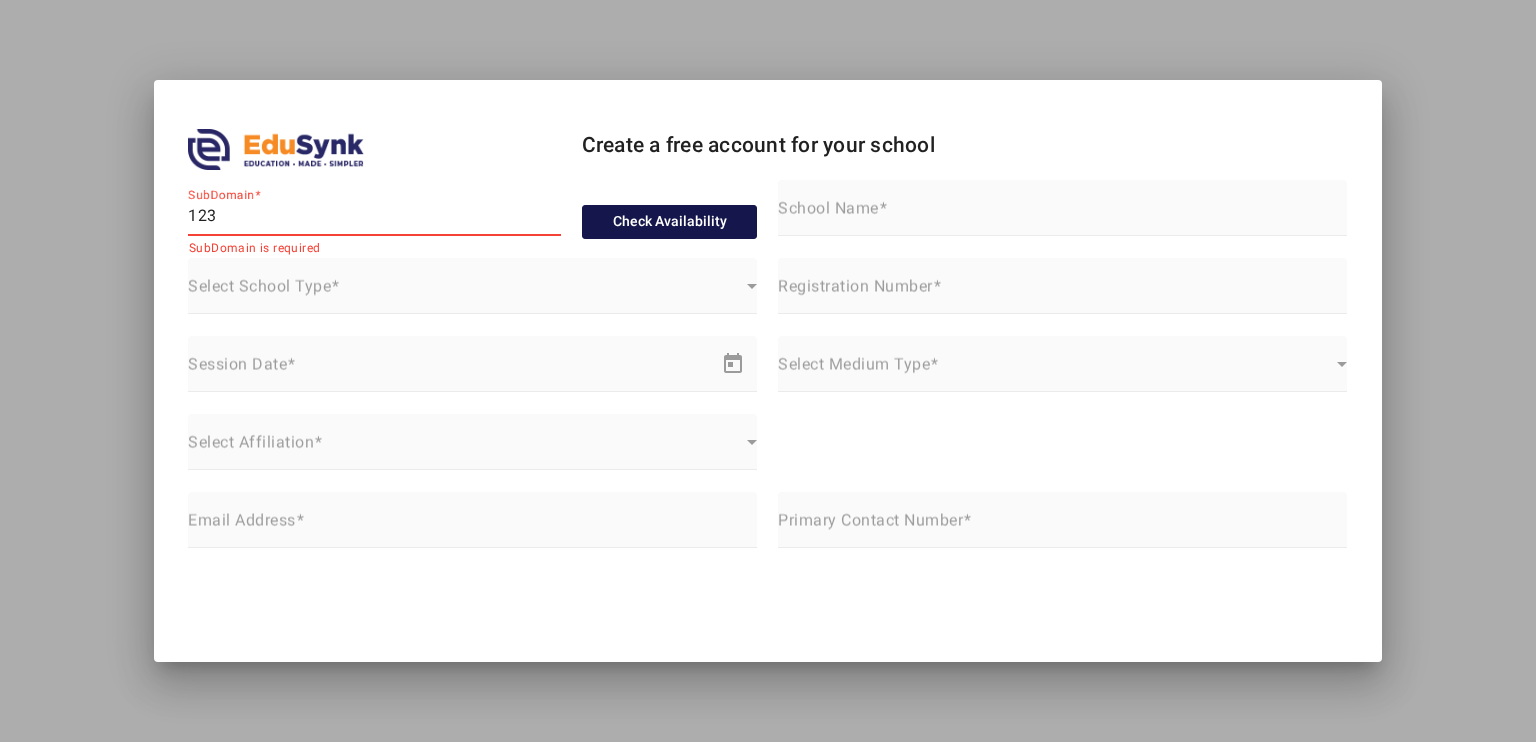 type on "123" 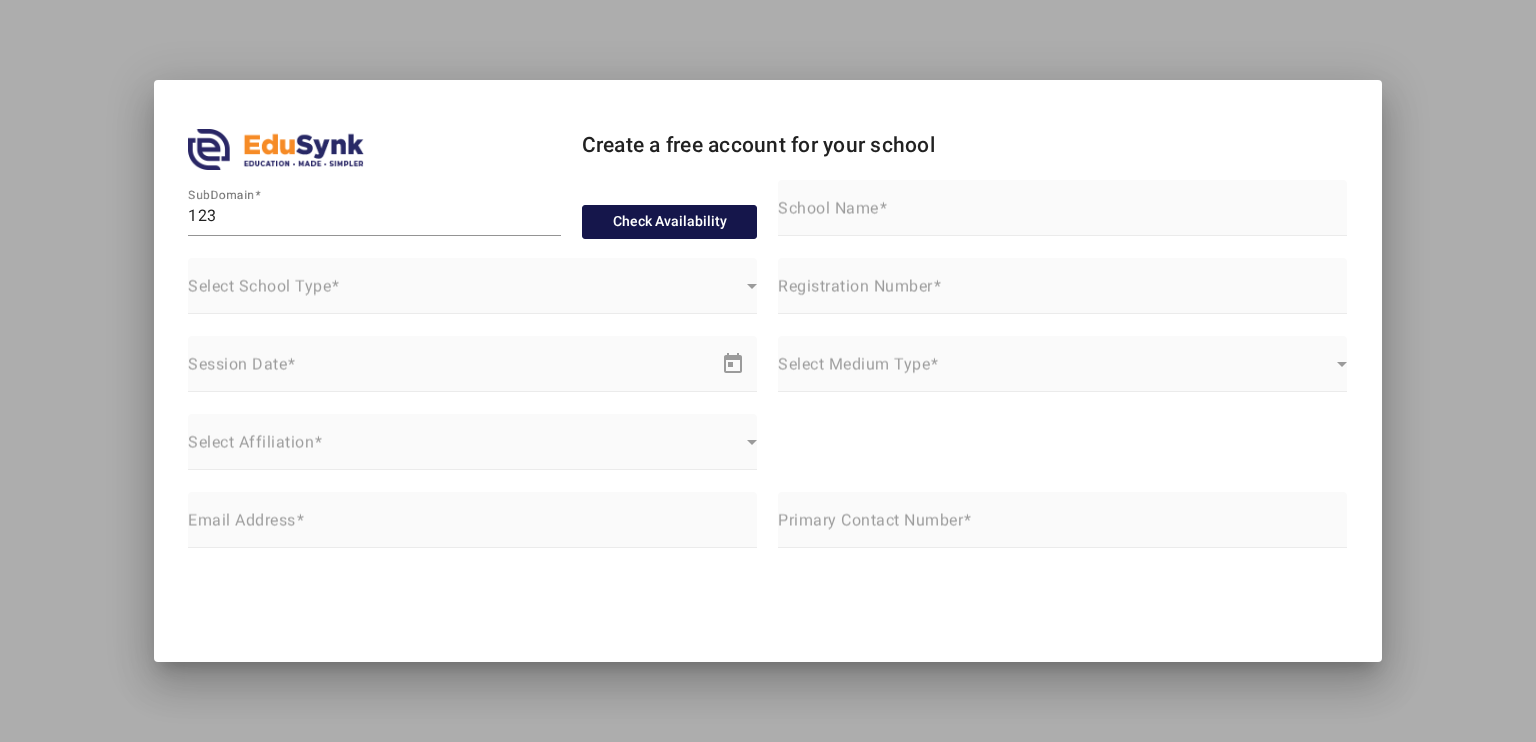 click on "Check Availability" at bounding box center [670, 222] 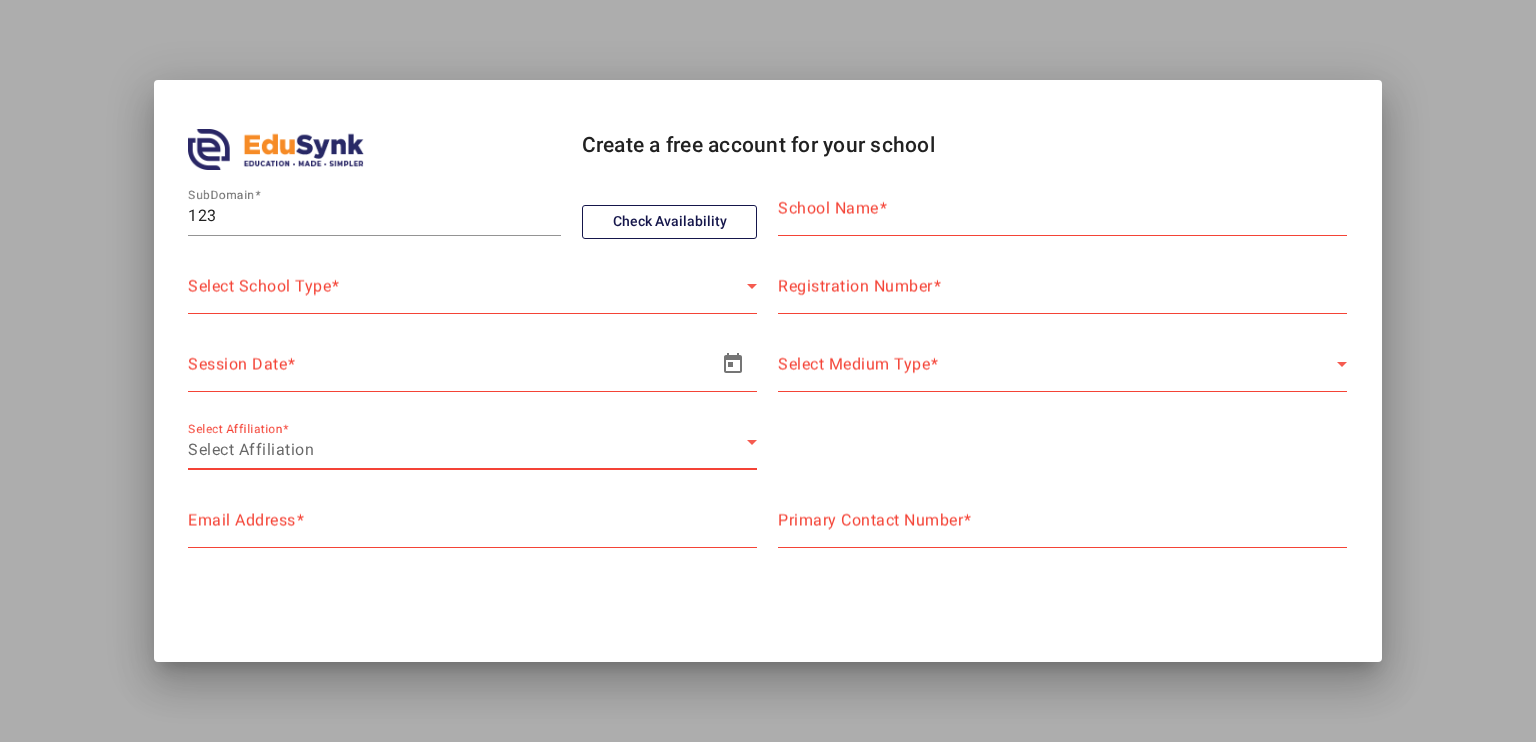 click on "Select Affiliation" at bounding box center [467, 450] 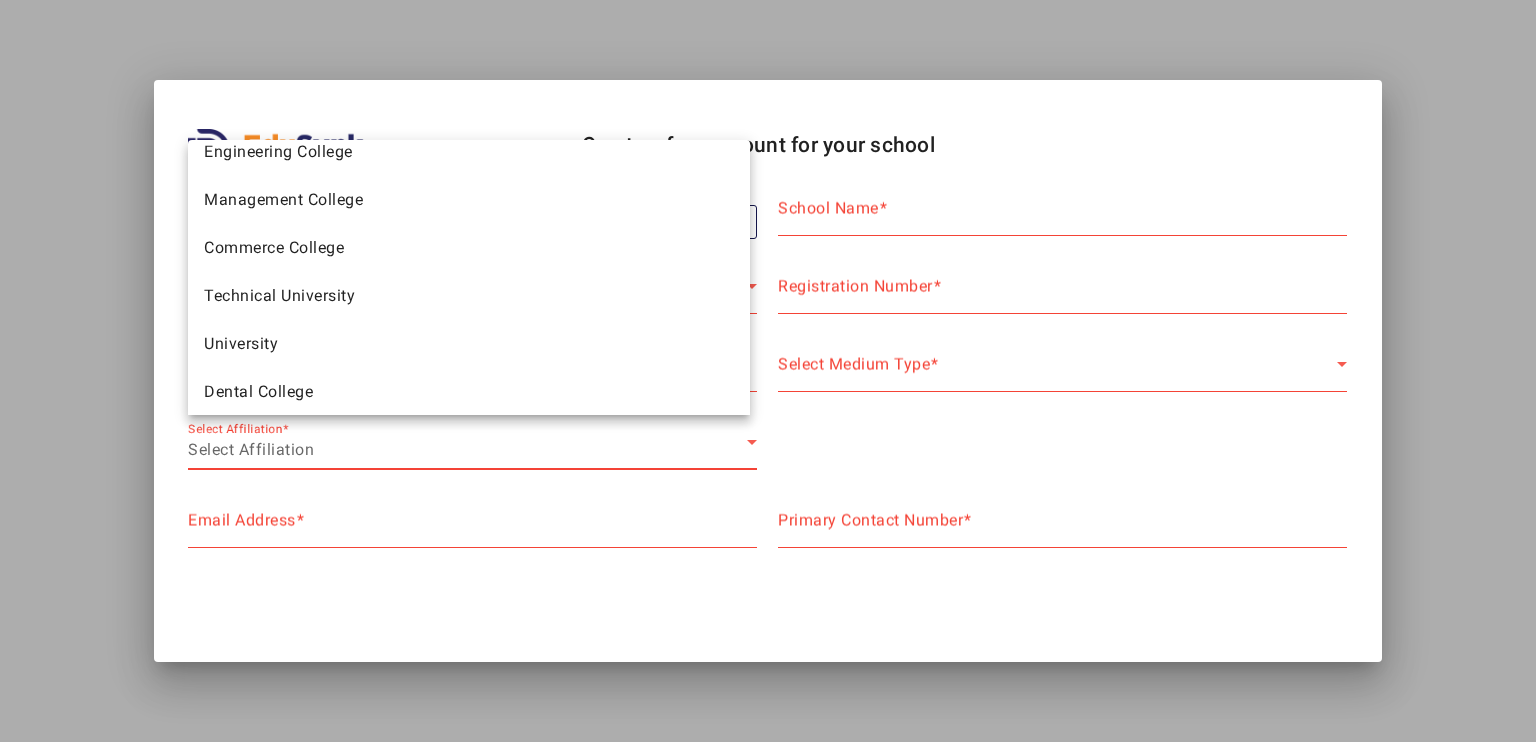scroll, scrollTop: 1264, scrollLeft: 0, axis: vertical 